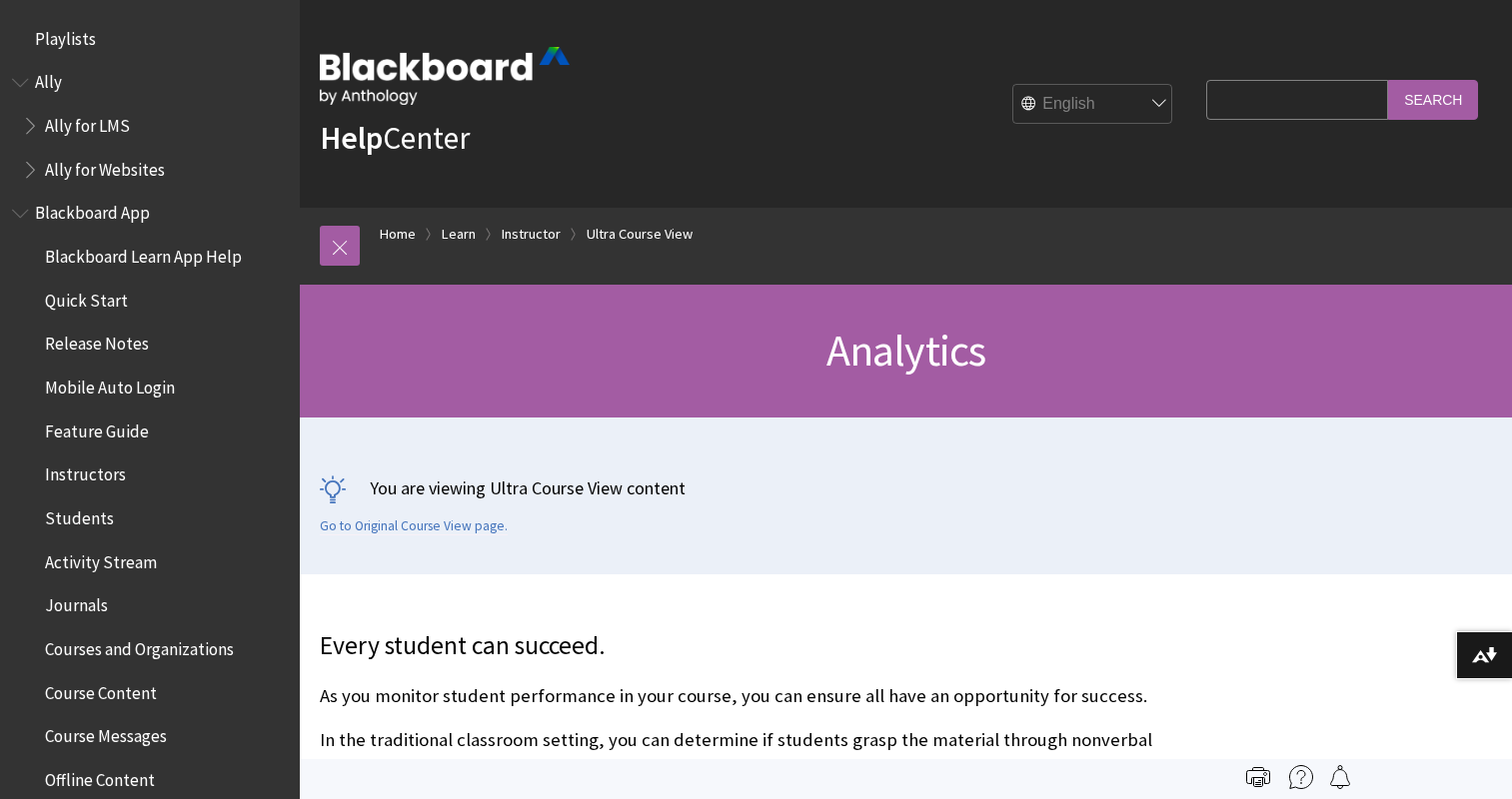 scroll, scrollTop: 0, scrollLeft: 0, axis: both 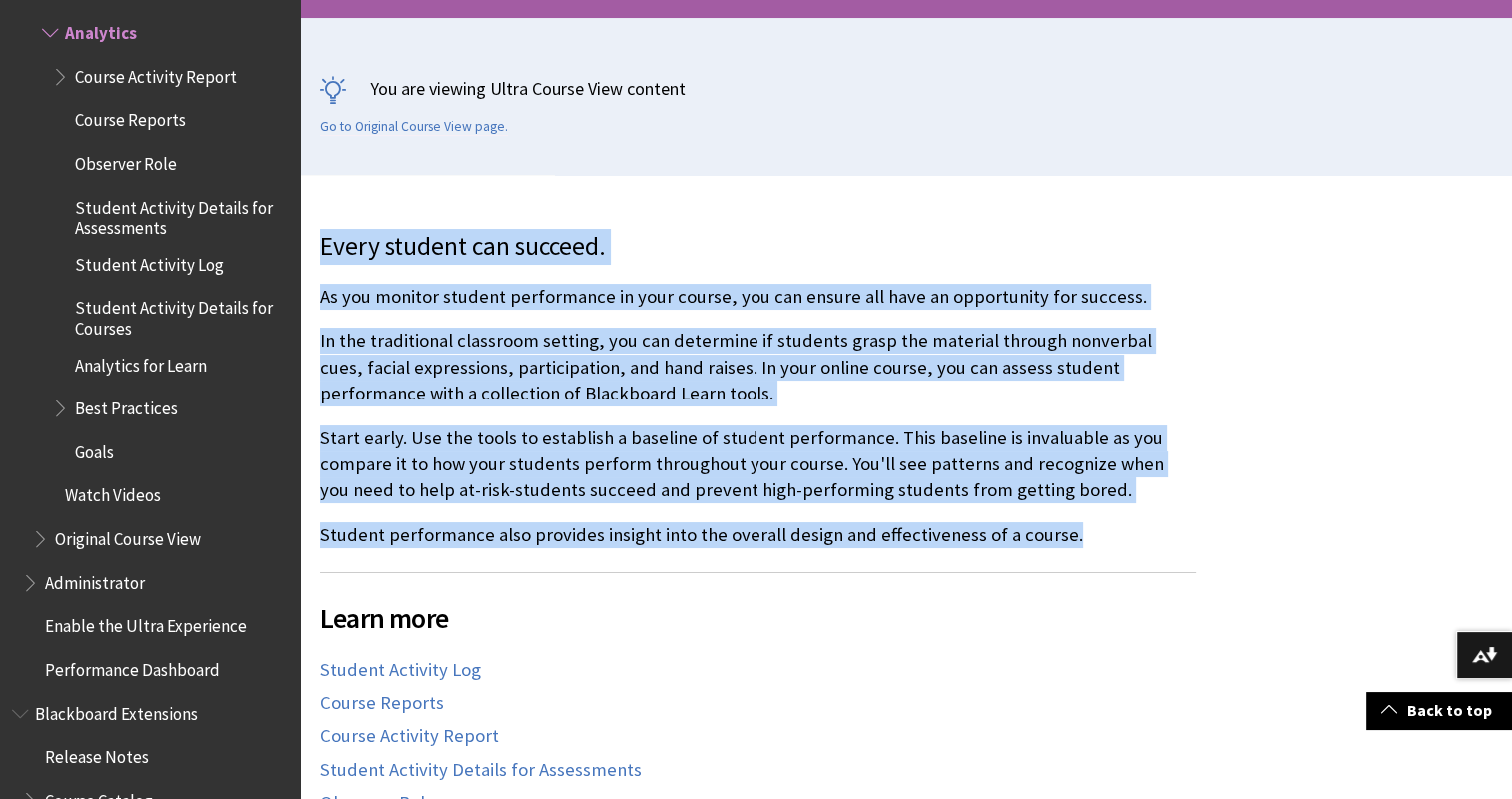 drag, startPoint x: 321, startPoint y: 242, endPoint x: 1119, endPoint y: 527, distance: 847.3659 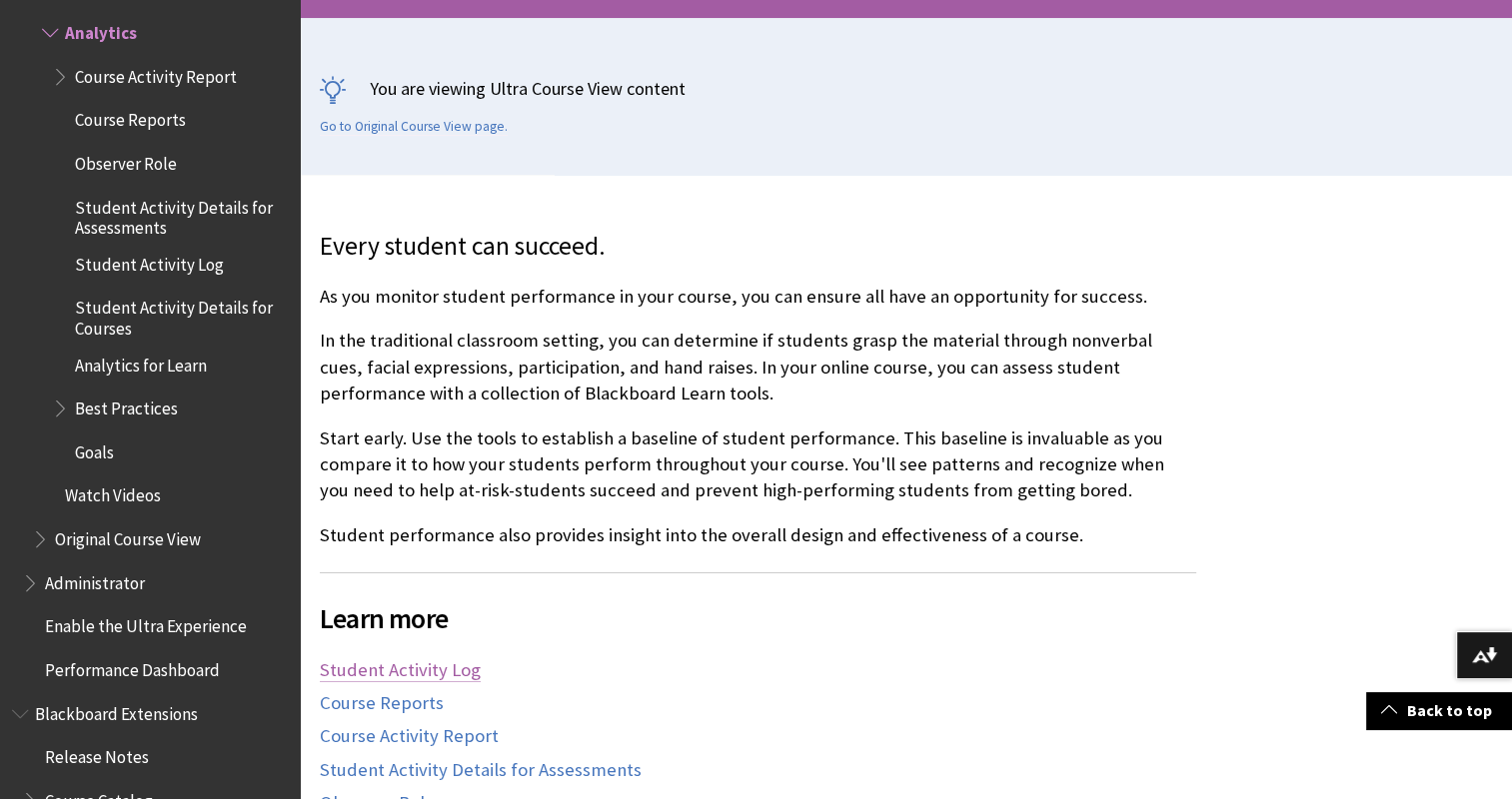click on "Student Activity Log" at bounding box center (400, 670) 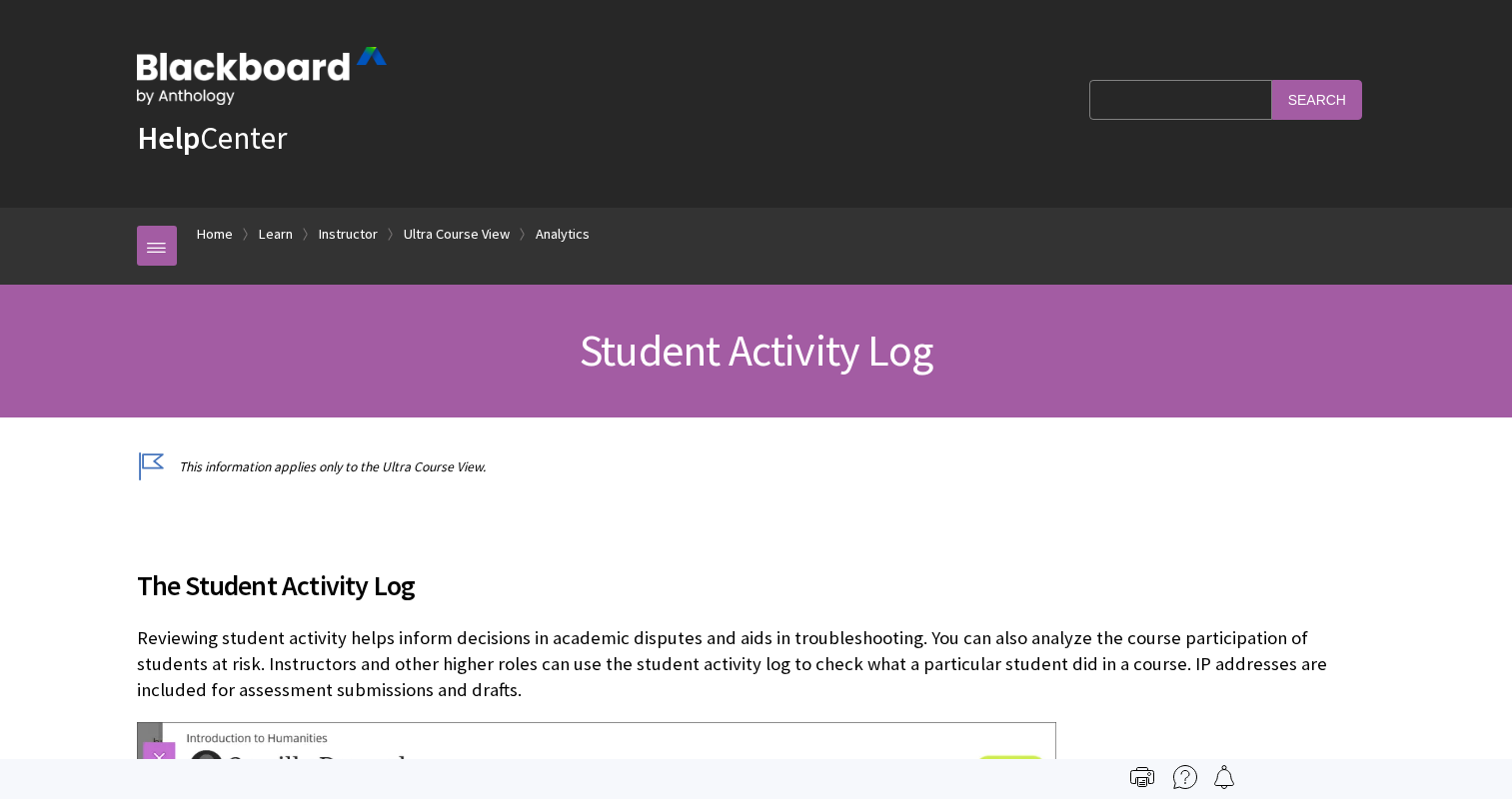scroll, scrollTop: 0, scrollLeft: 0, axis: both 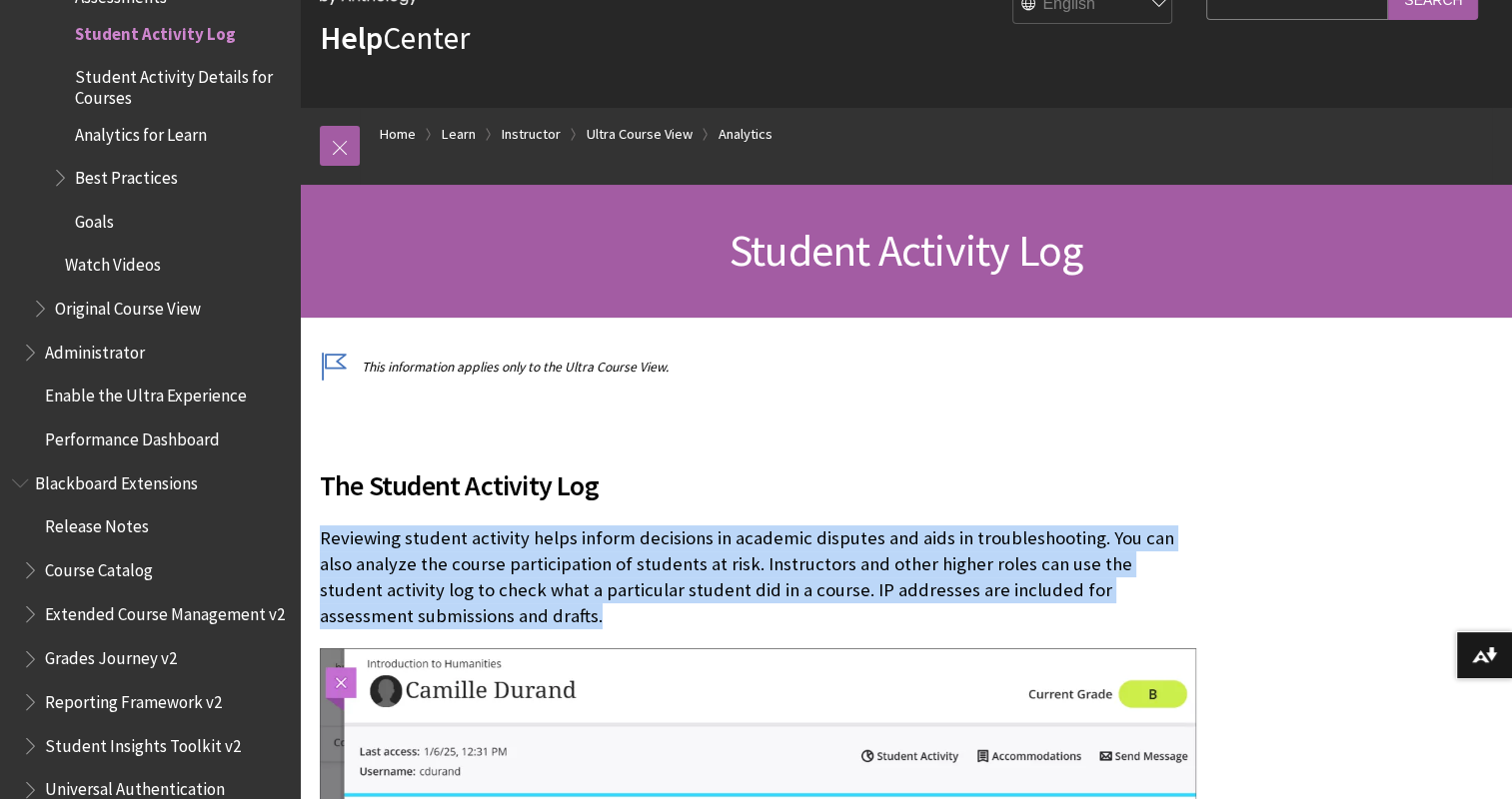 drag, startPoint x: 322, startPoint y: 535, endPoint x: 472, endPoint y: 605, distance: 165.52945 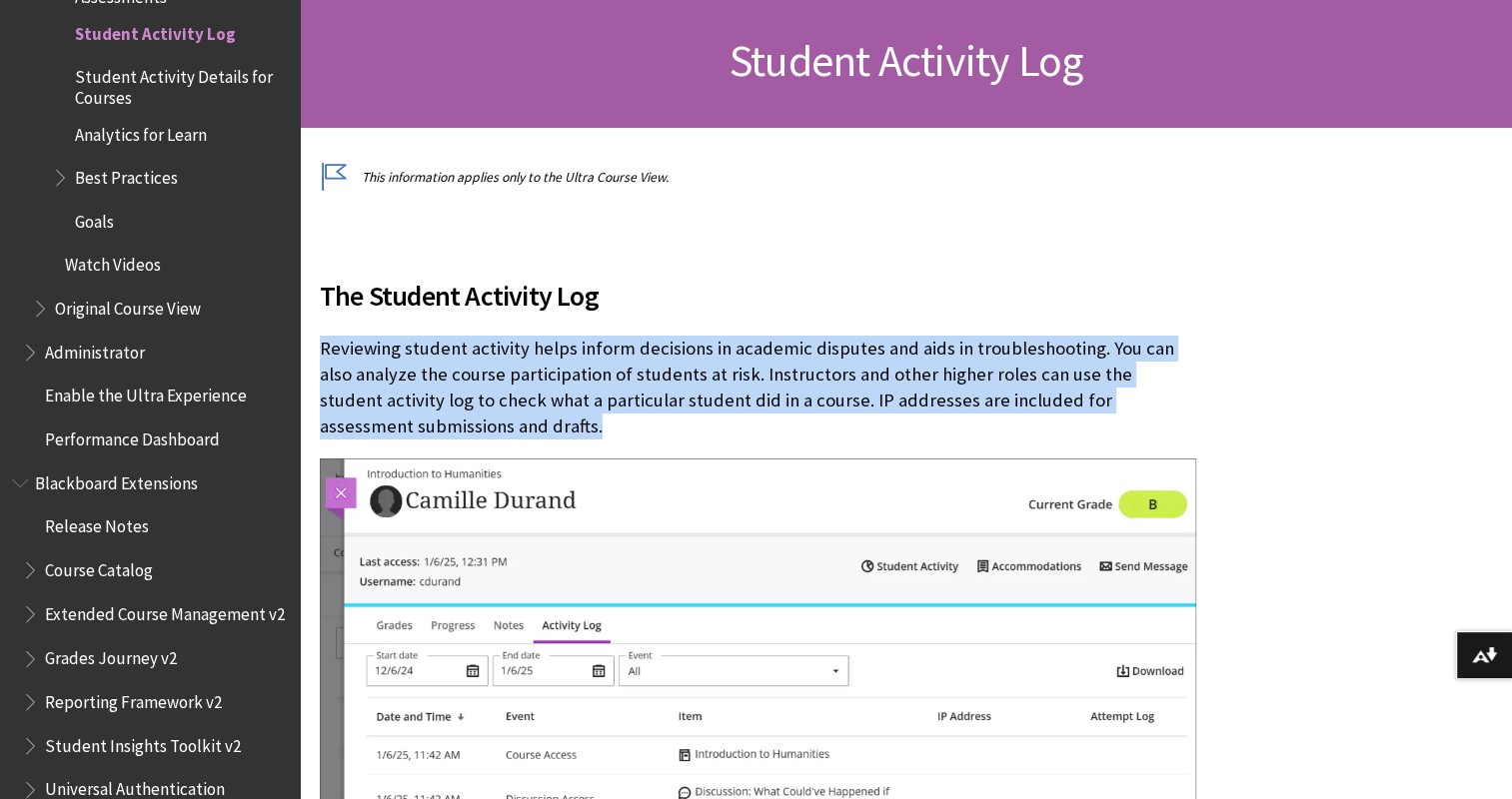 scroll, scrollTop: 300, scrollLeft: 0, axis: vertical 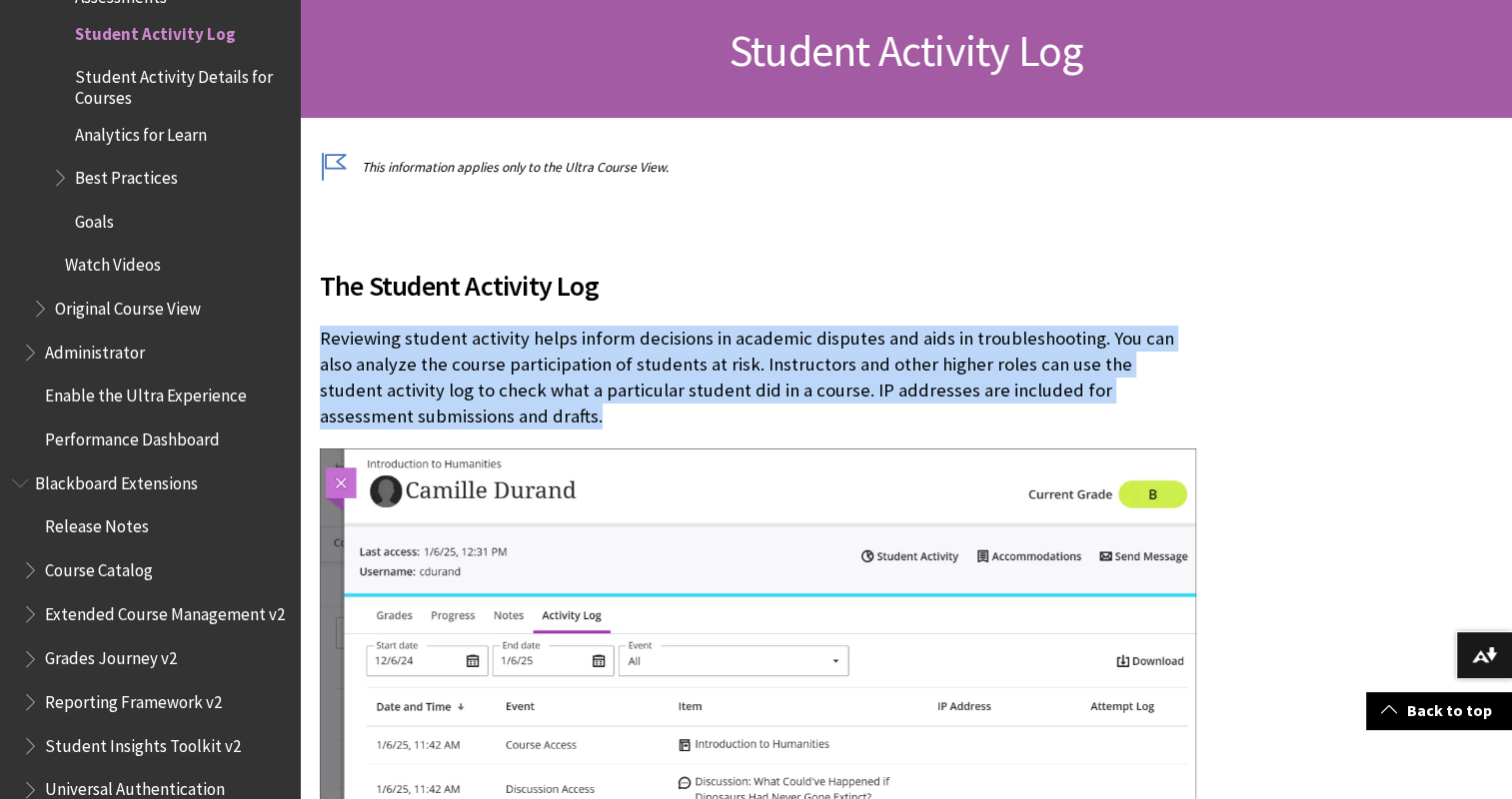 click on "Analytics for Learn" at bounding box center (141, 131) 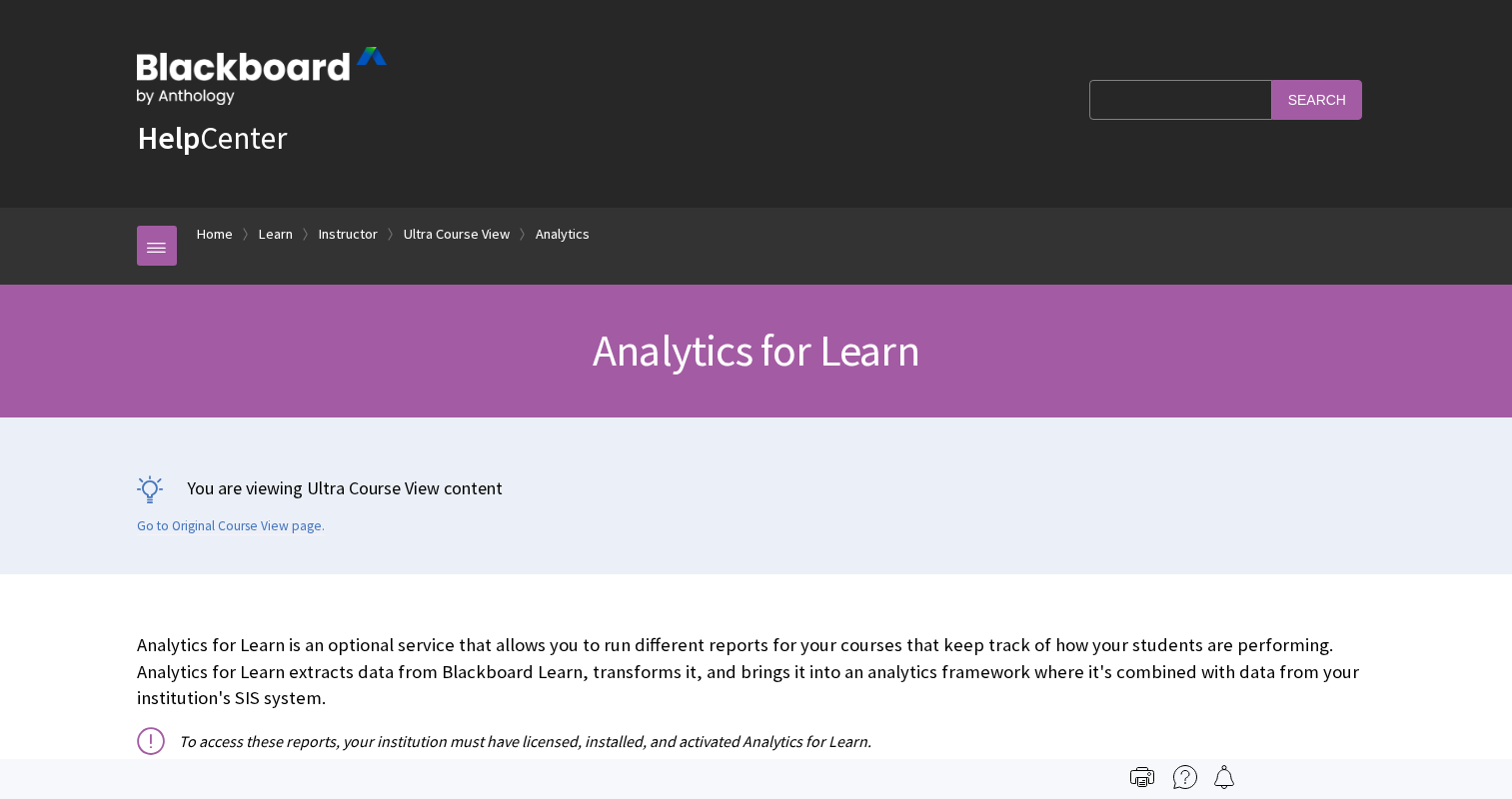 scroll, scrollTop: 0, scrollLeft: 0, axis: both 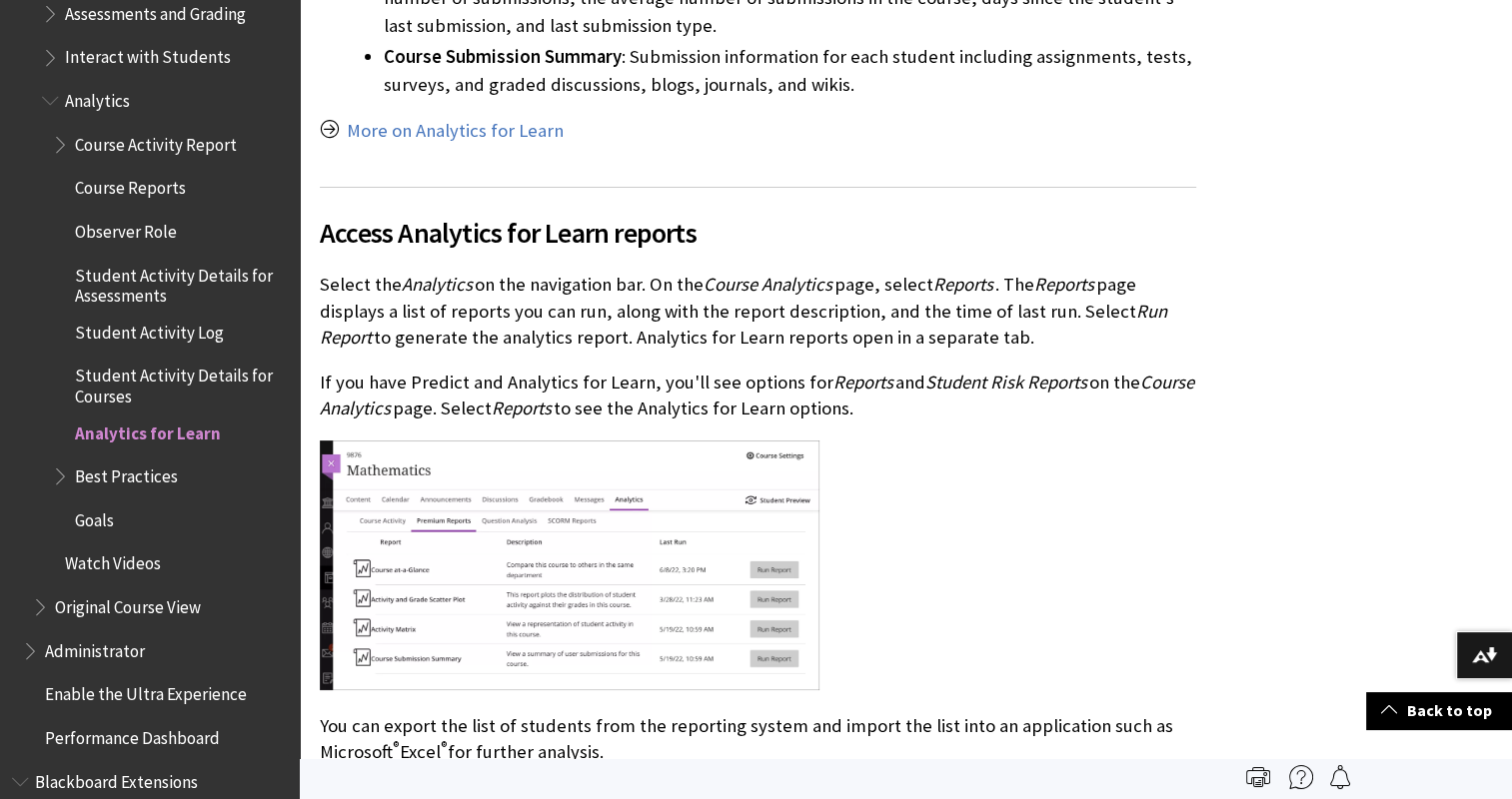 click on "Analytics" at bounding box center (97, 97) 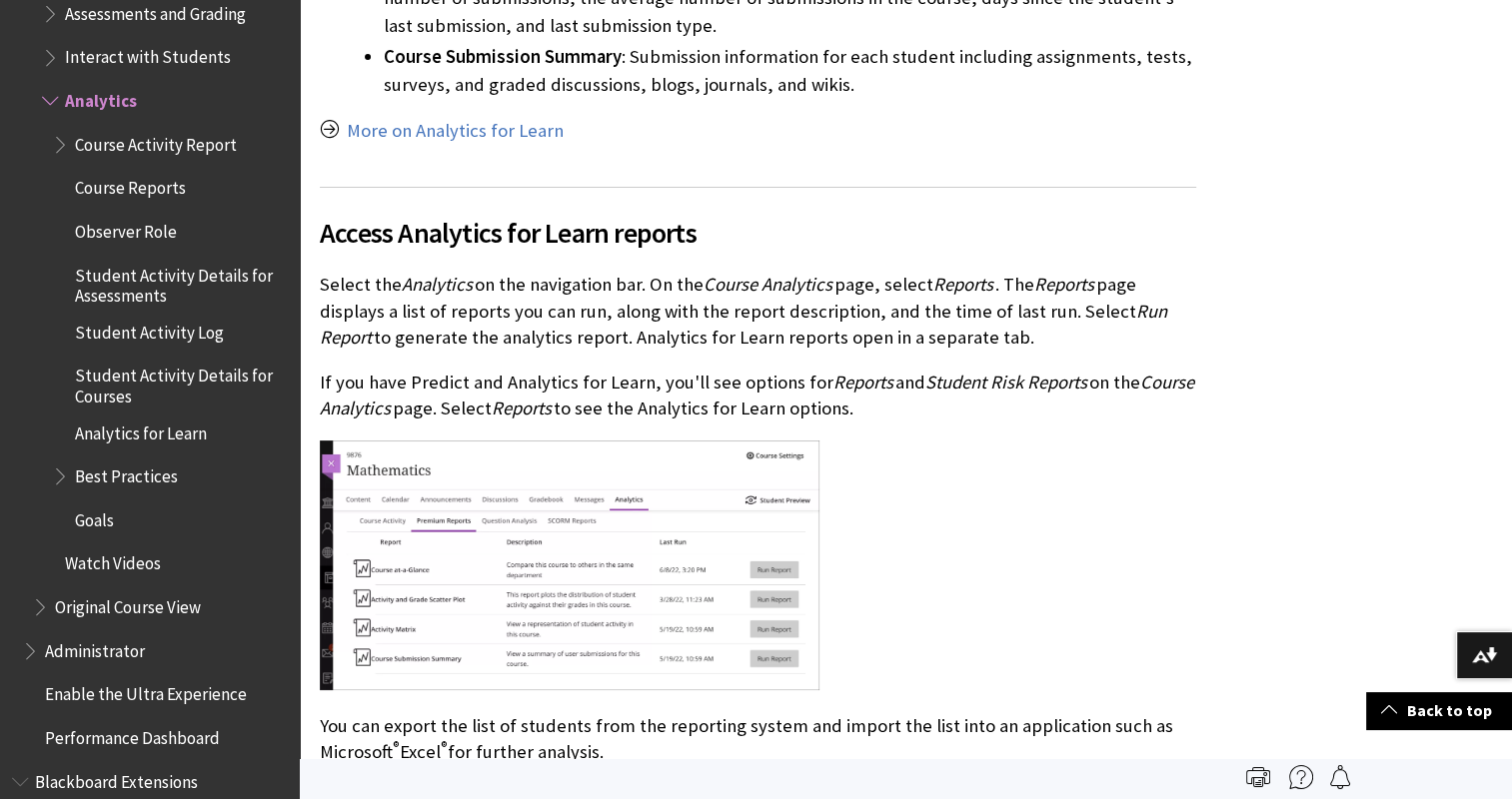 click at bounding box center (52, 96) 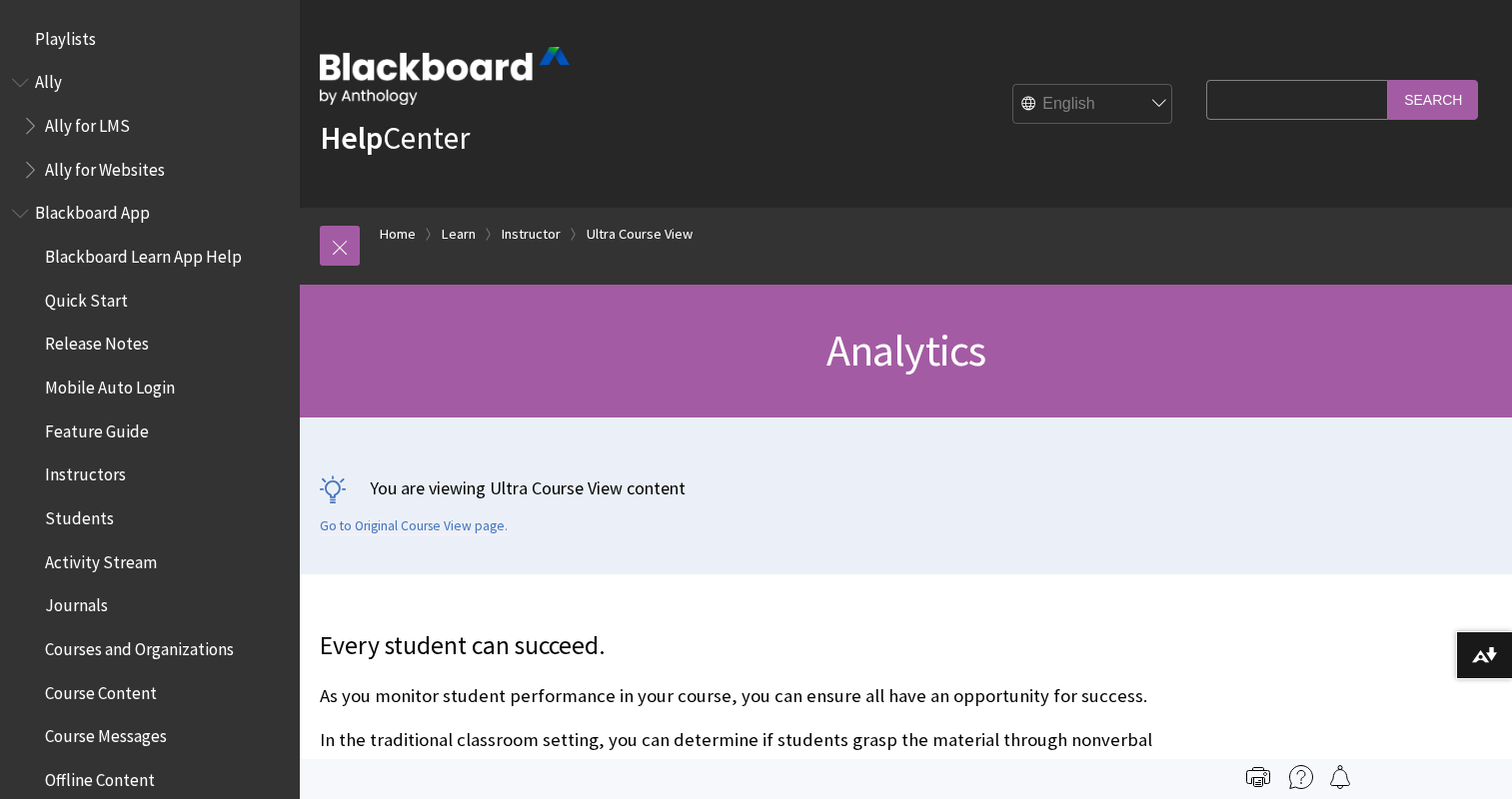 scroll, scrollTop: 0, scrollLeft: 0, axis: both 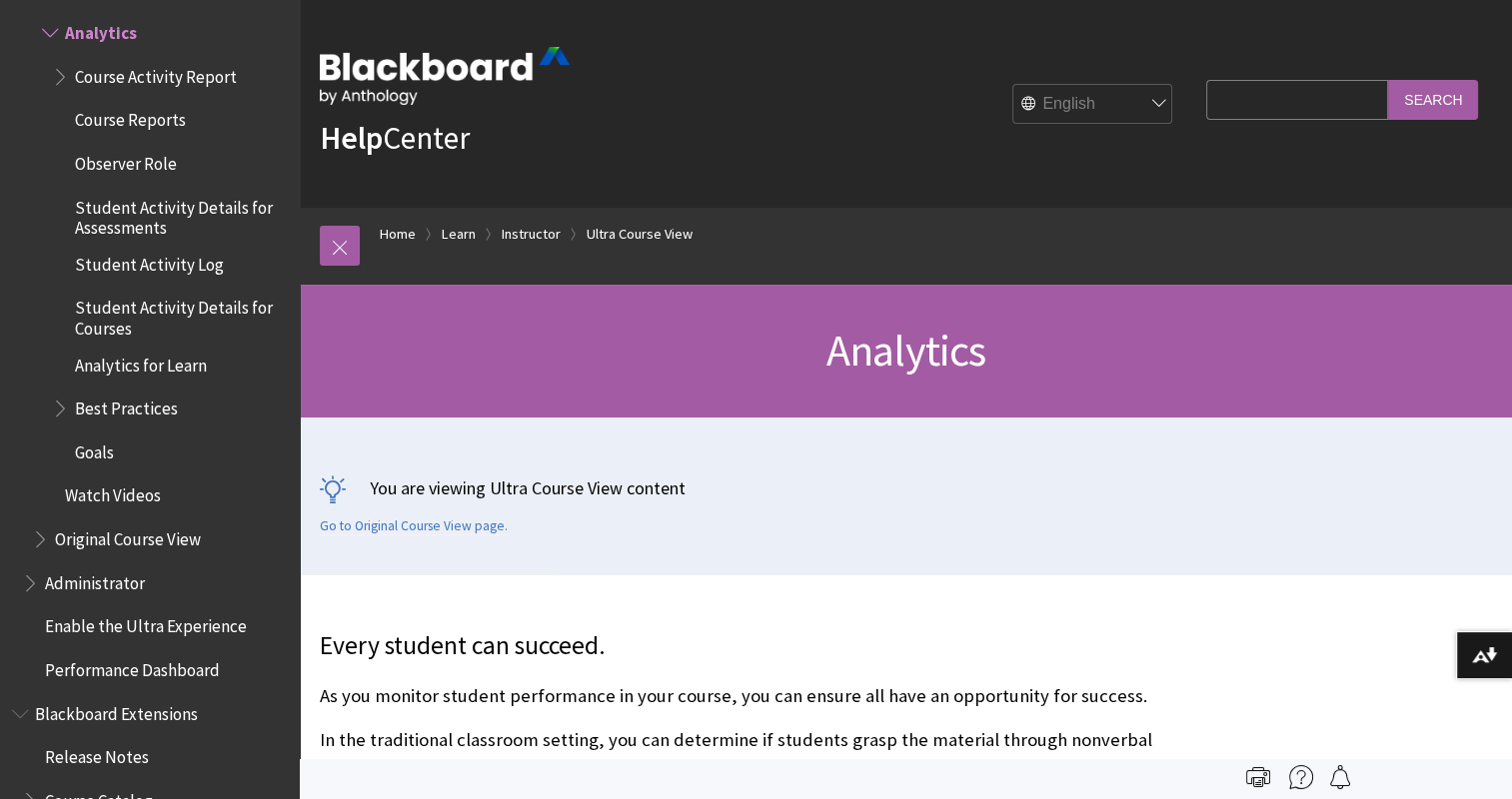 click on "Course Activity Report" at bounding box center (156, 73) 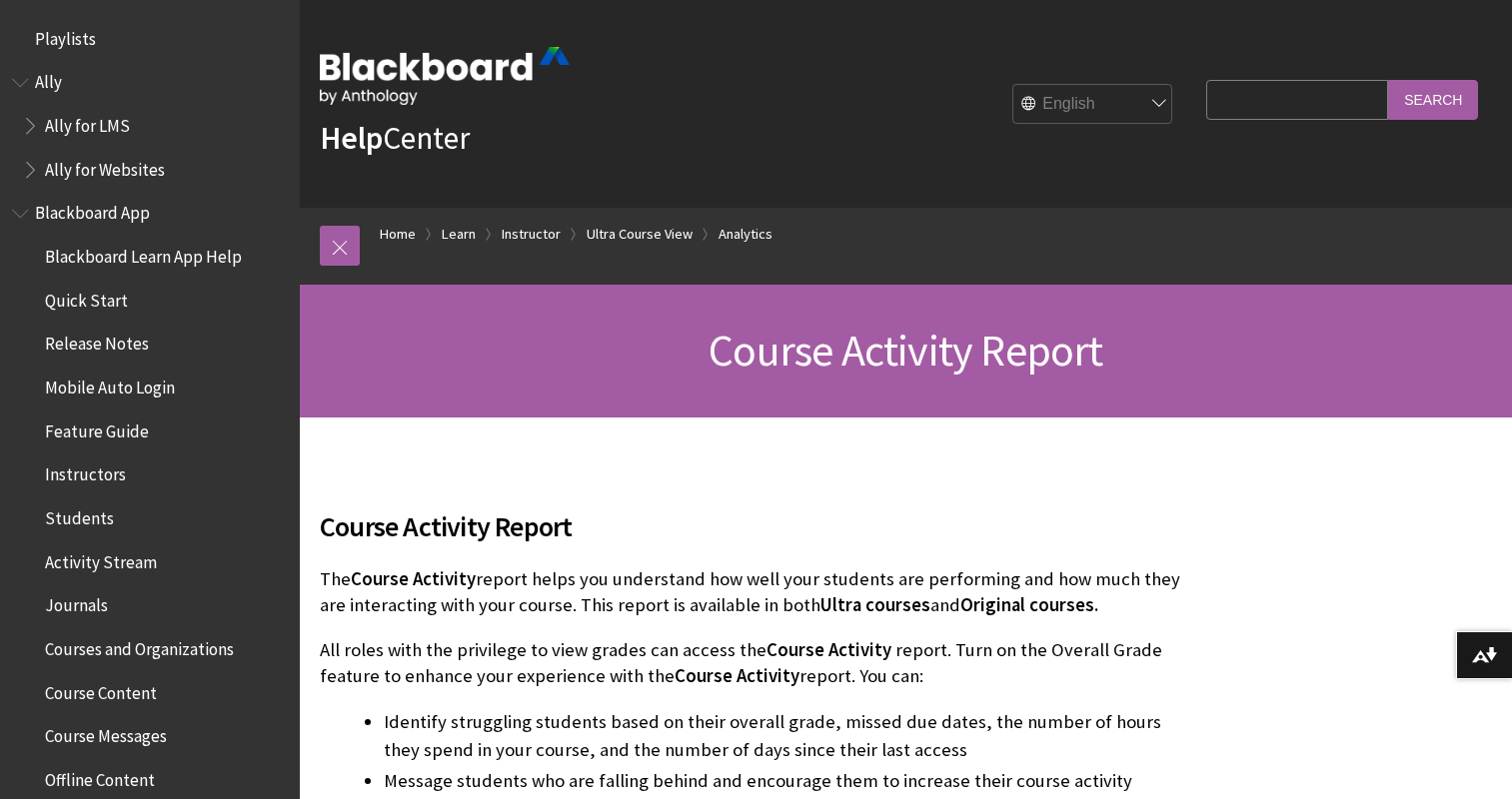 scroll, scrollTop: 100, scrollLeft: 0, axis: vertical 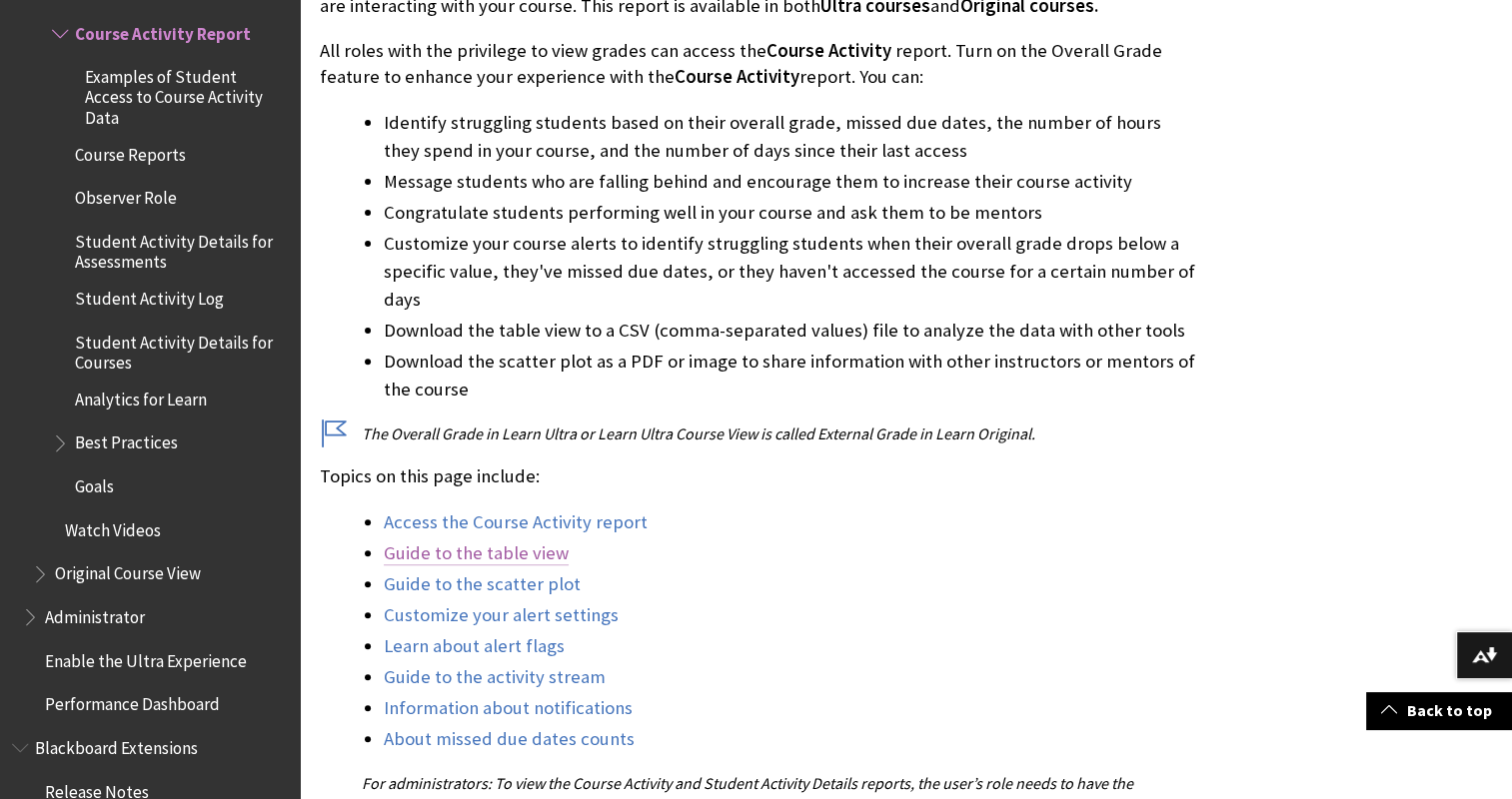 click on "Guide to the table view" at bounding box center [476, 553] 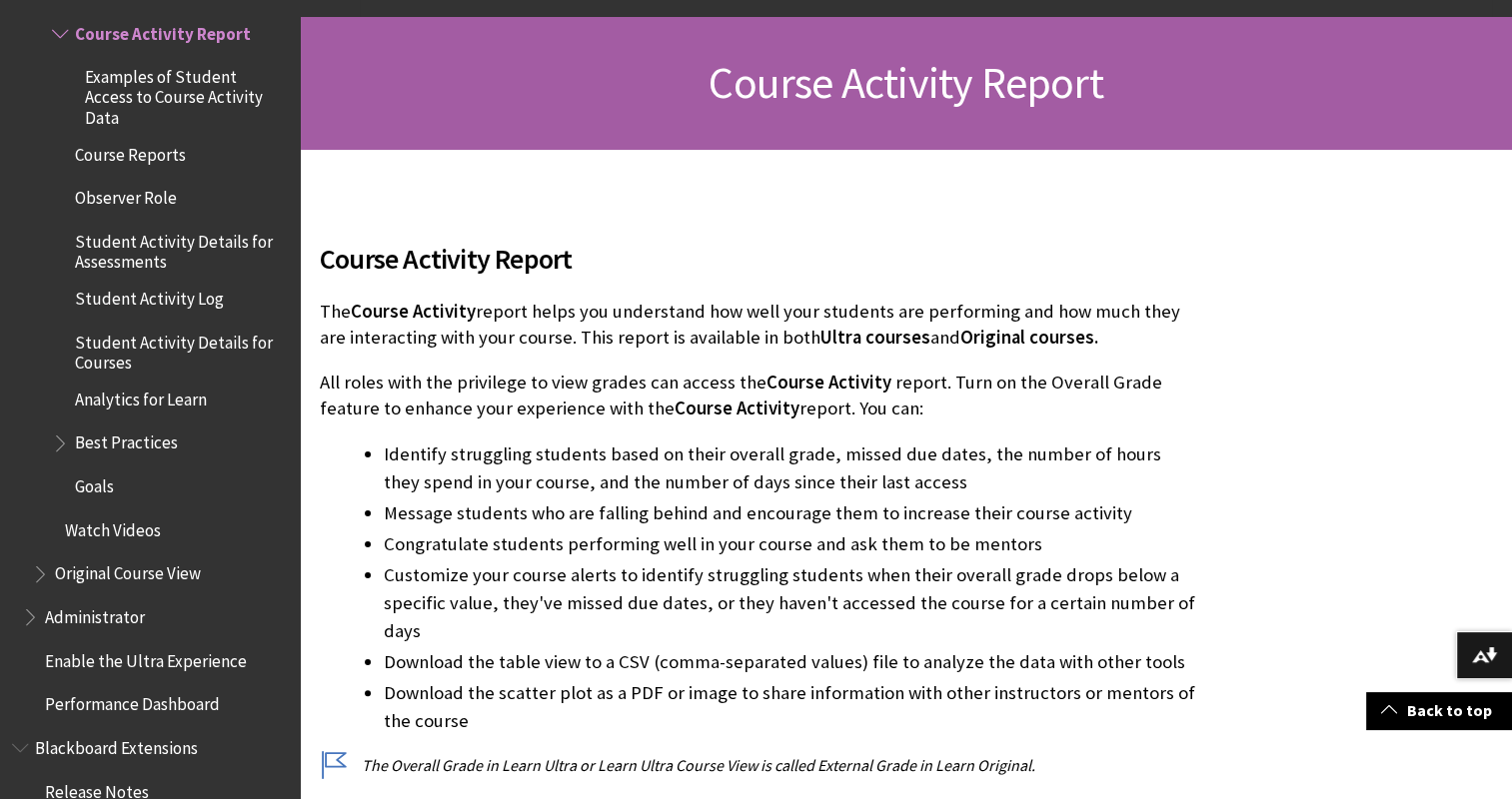 scroll, scrollTop: 467, scrollLeft: 0, axis: vertical 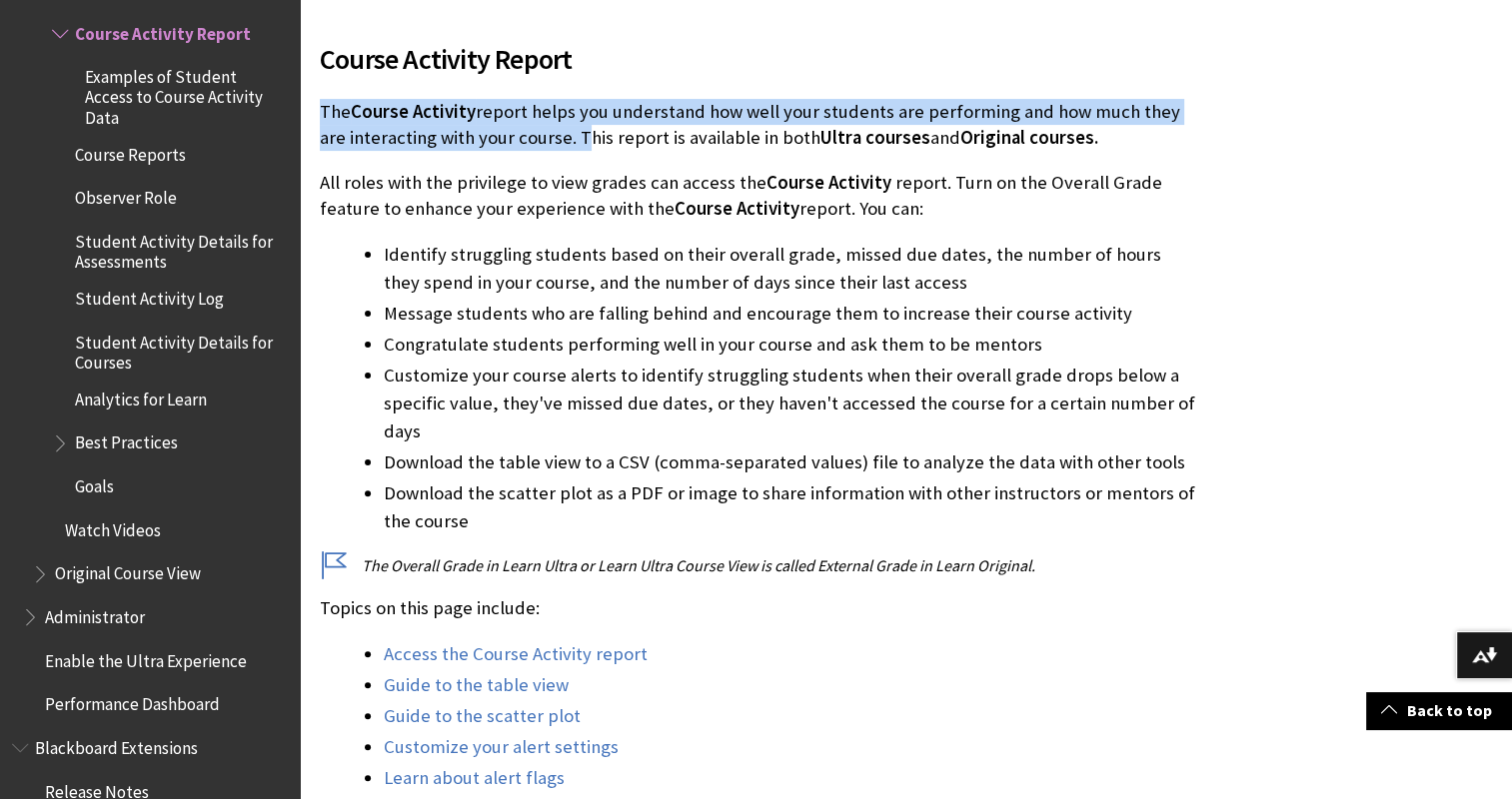 drag, startPoint x: 321, startPoint y: 108, endPoint x: 548, endPoint y: 135, distance: 228.60009 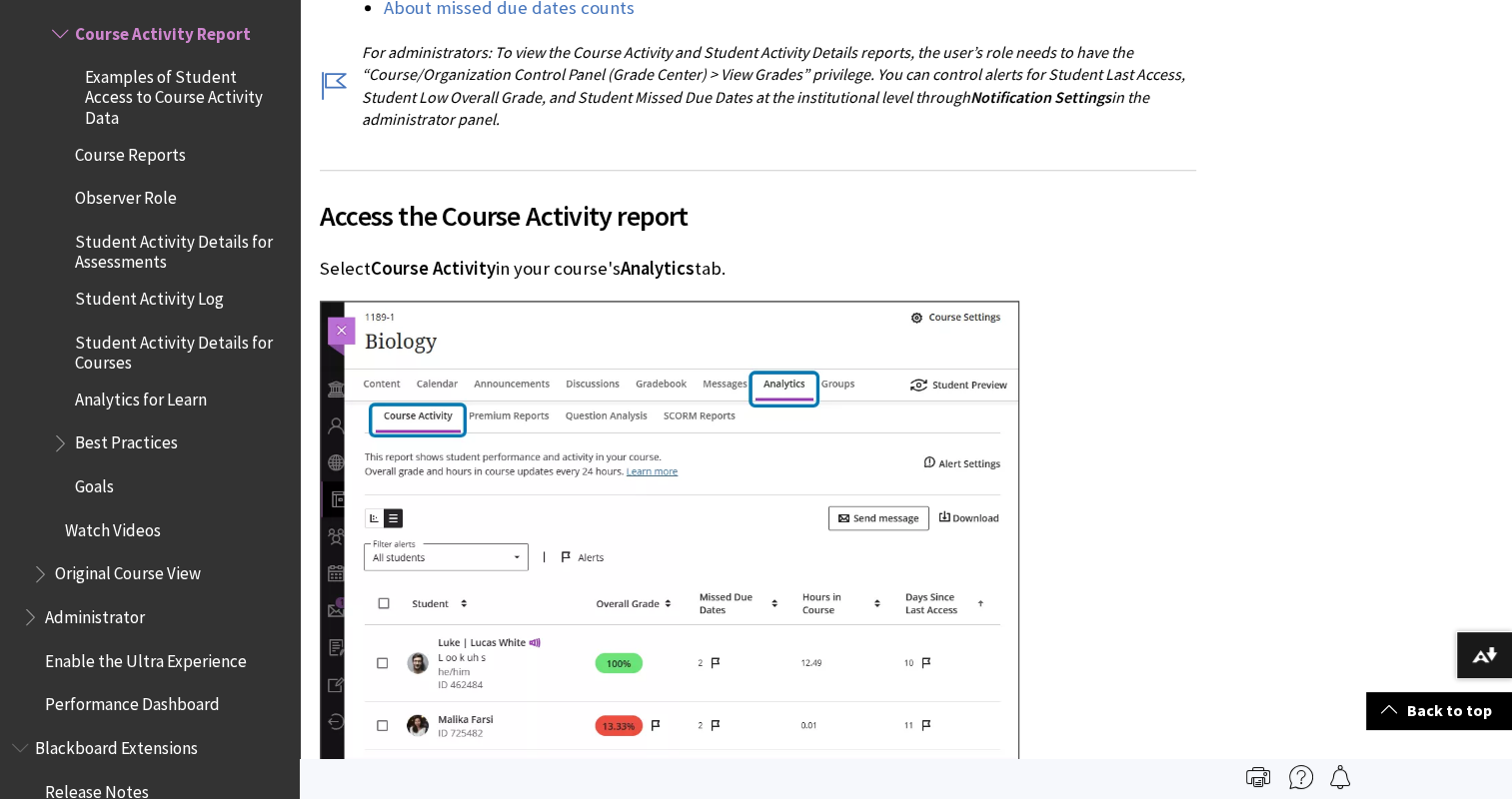 scroll, scrollTop: 1266, scrollLeft: 0, axis: vertical 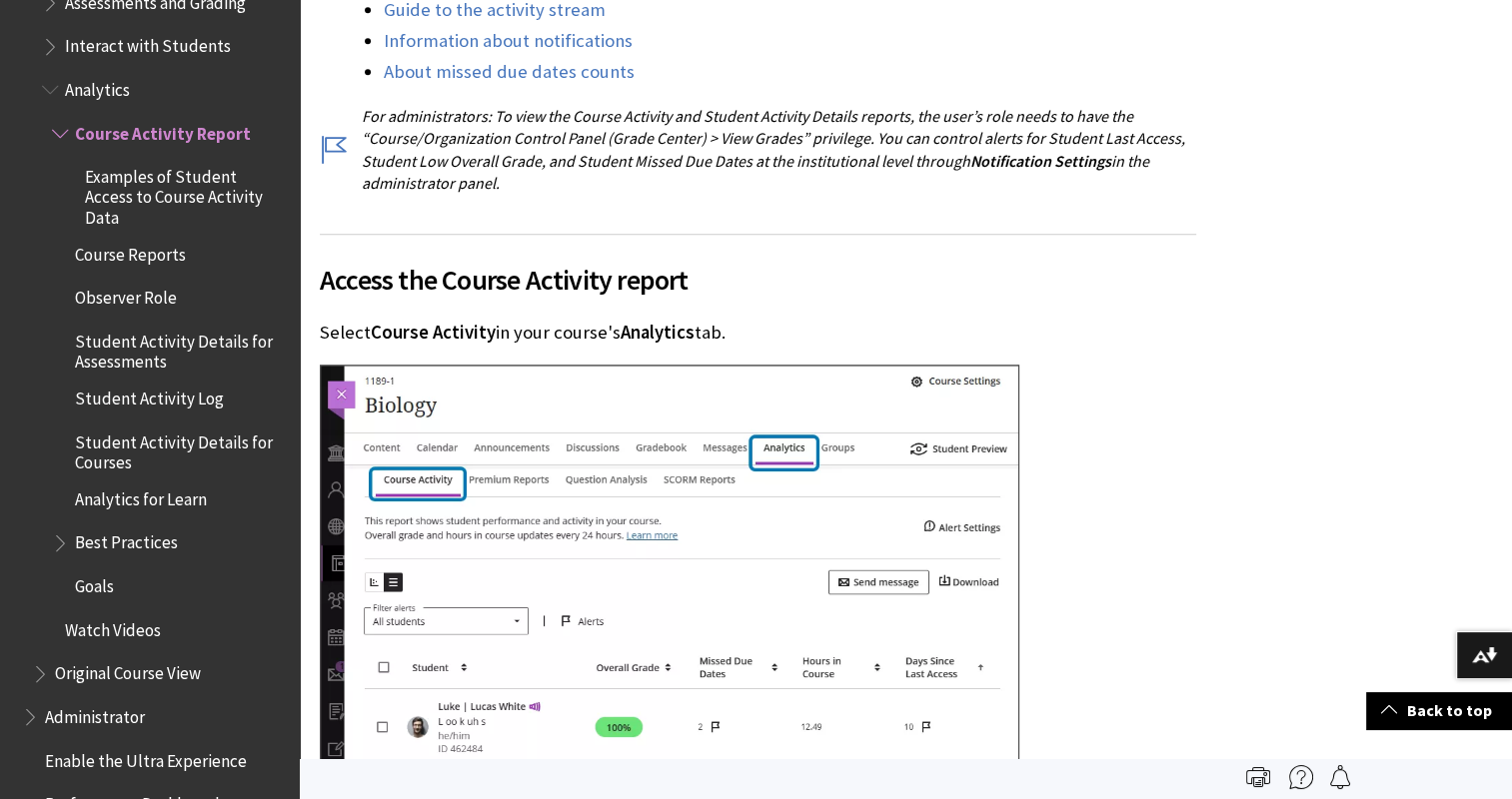 click on "Student Activity Log" at bounding box center (149, 395) 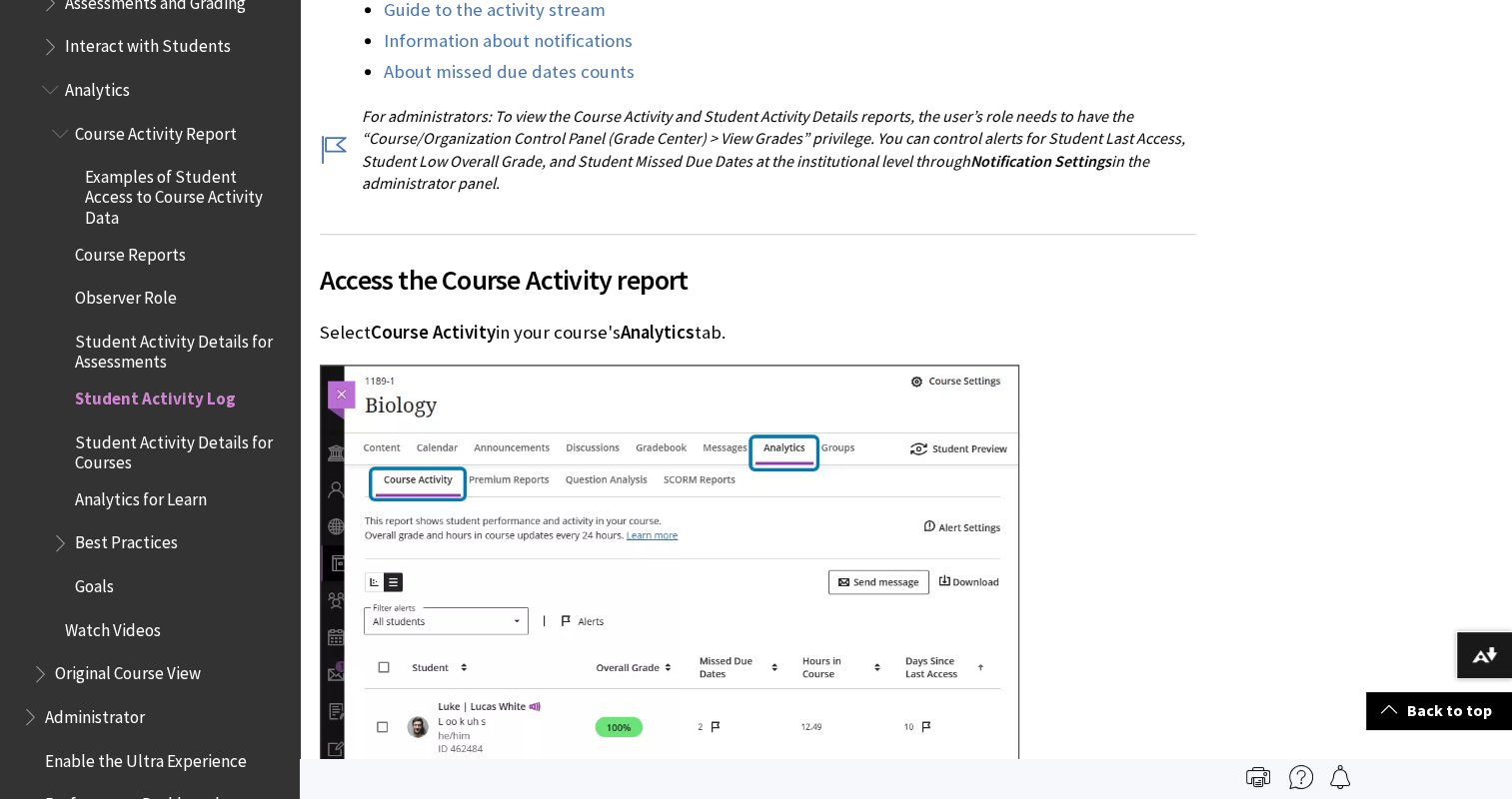 click on "Student Activity Log" at bounding box center (155, 395) 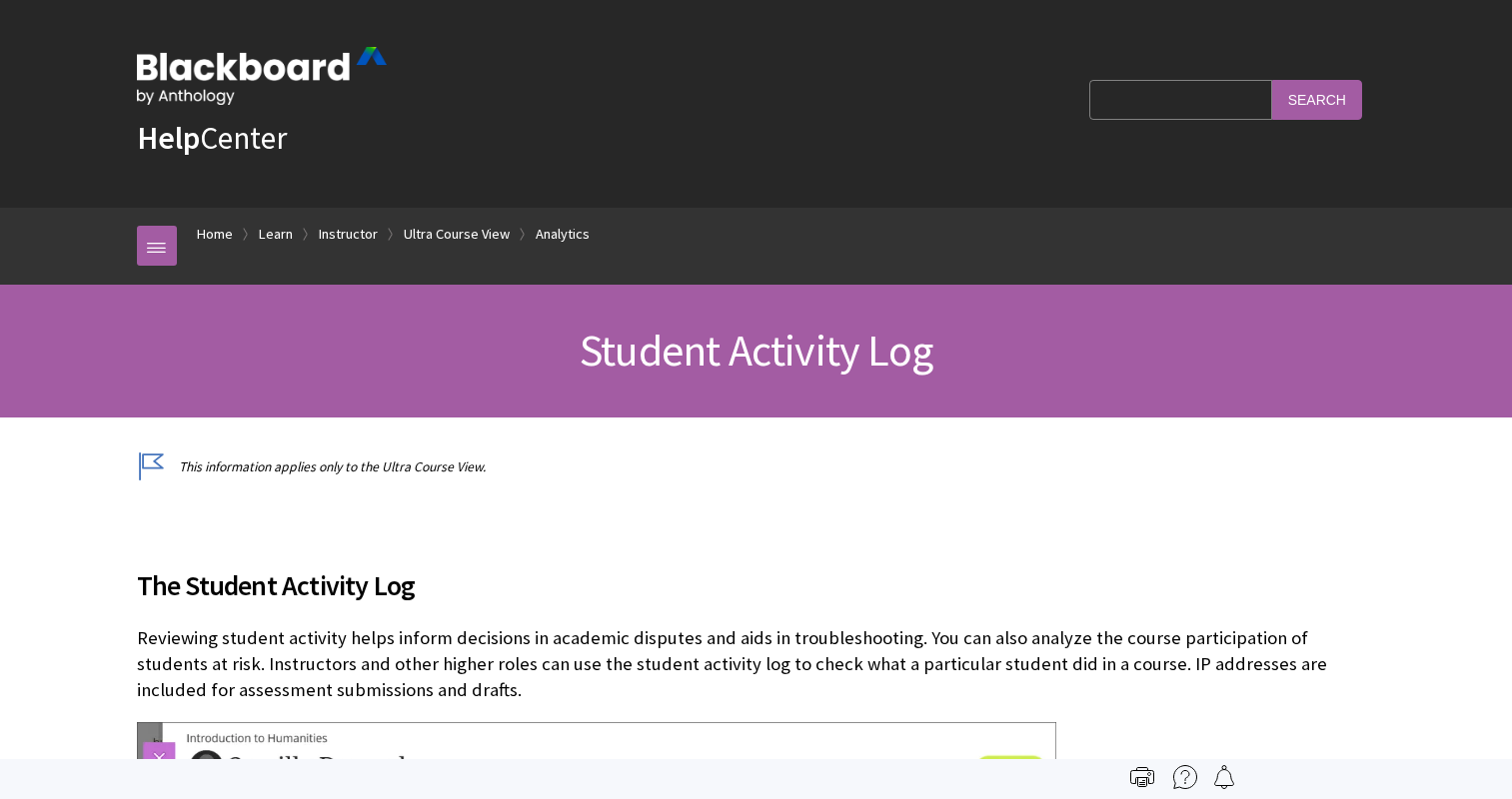 scroll, scrollTop: 0, scrollLeft: 0, axis: both 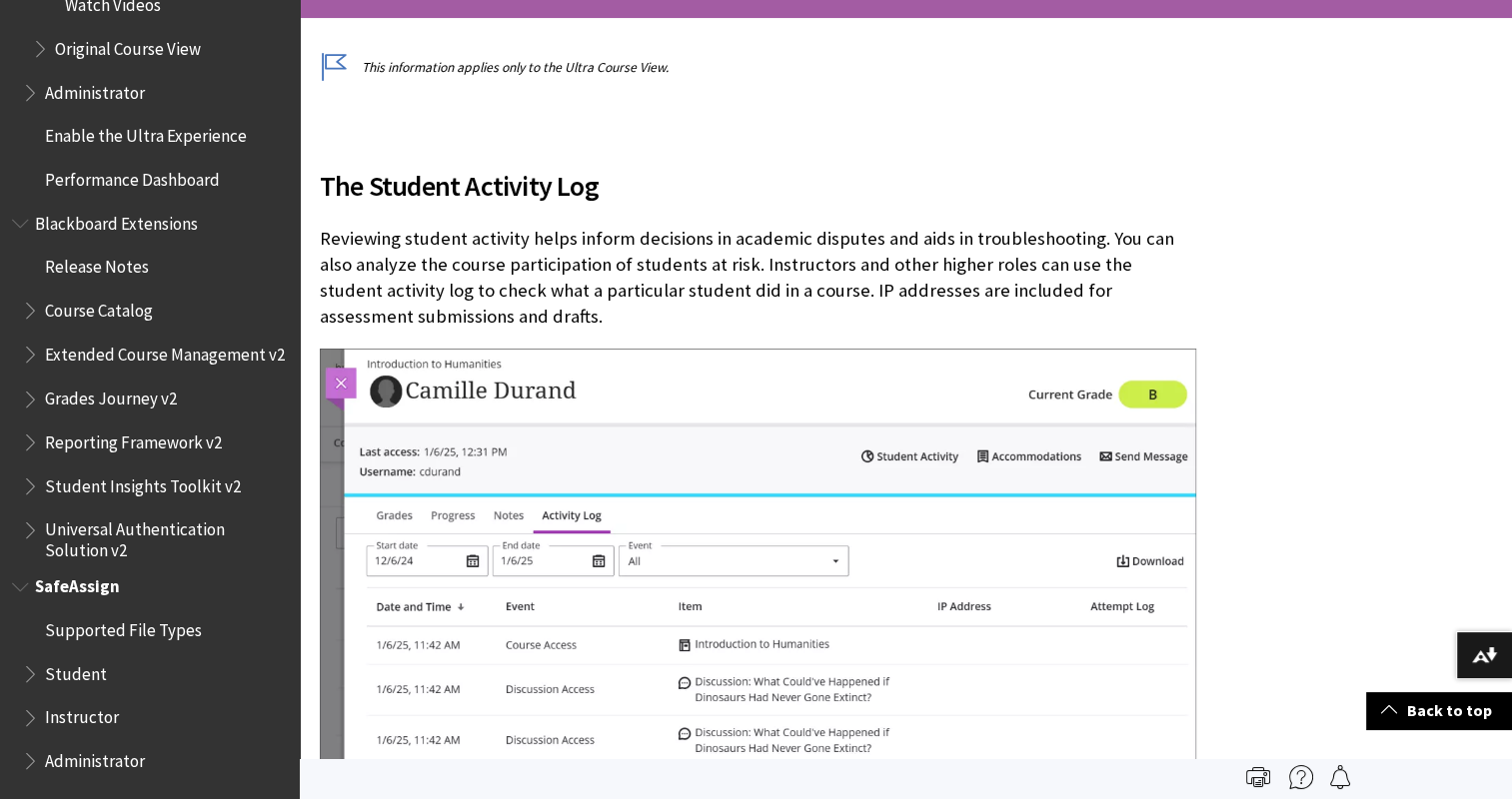 click at bounding box center [32, 712] 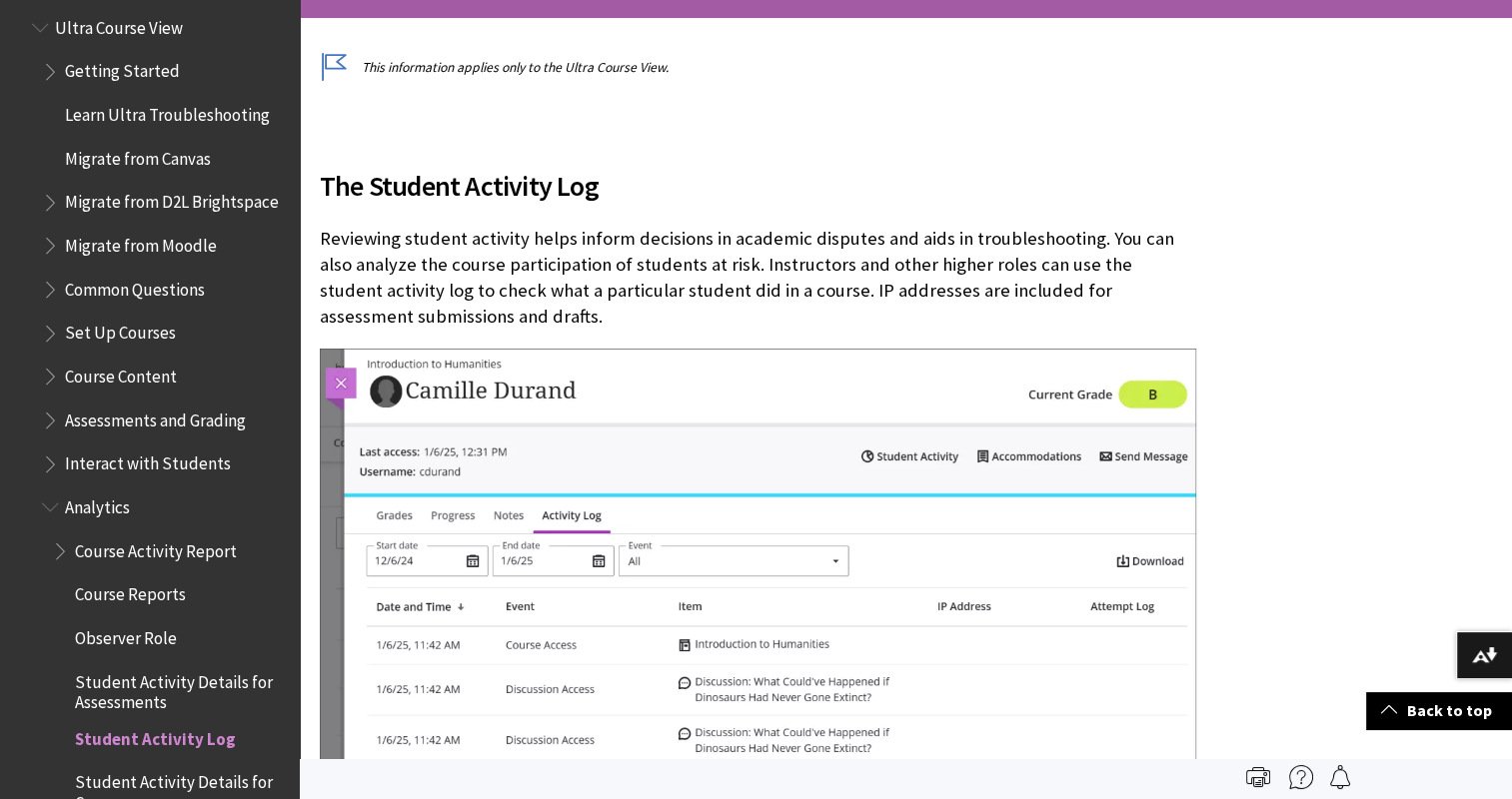 scroll, scrollTop: 2378, scrollLeft: 0, axis: vertical 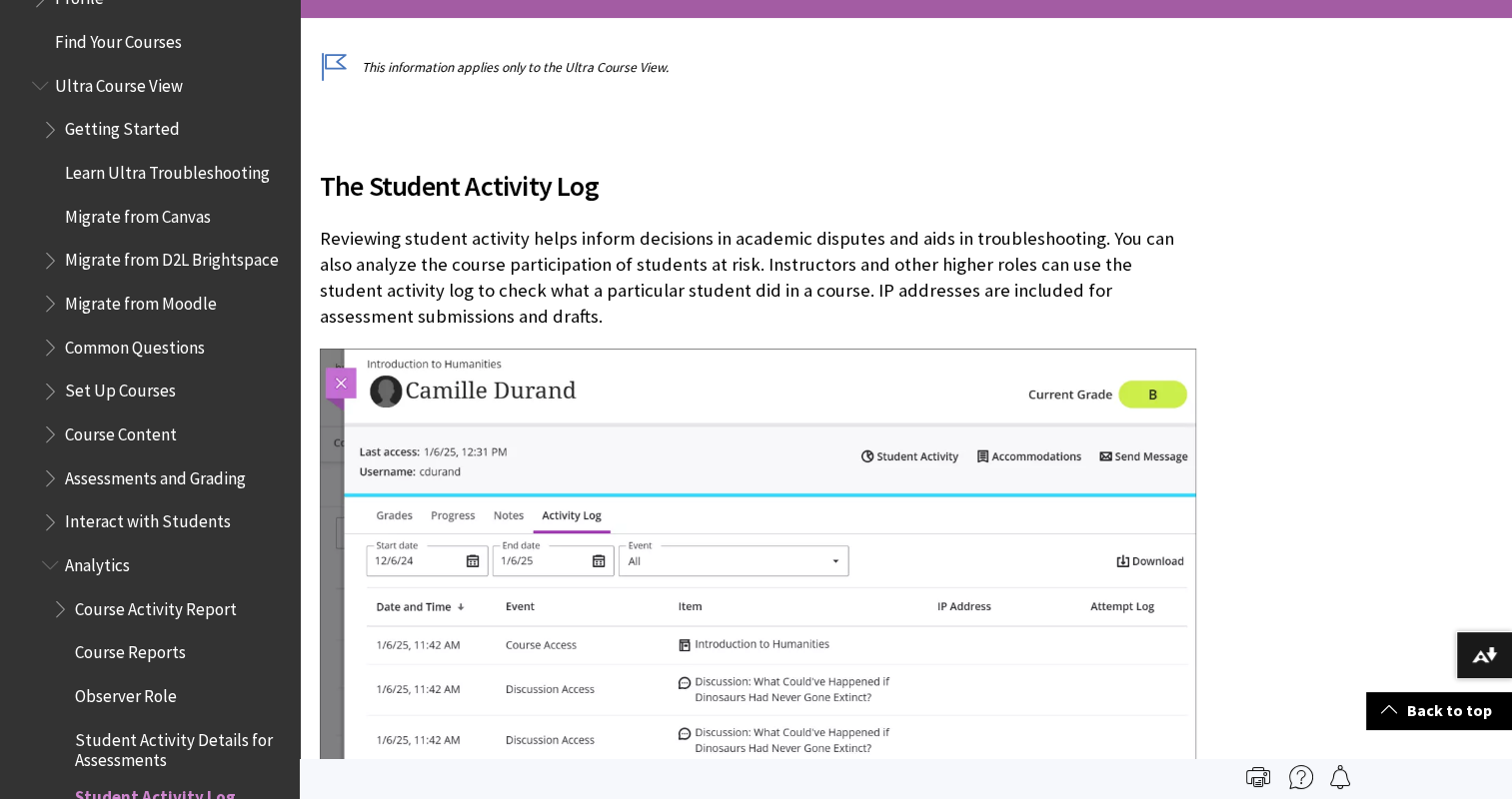 click at bounding box center [52, 387] 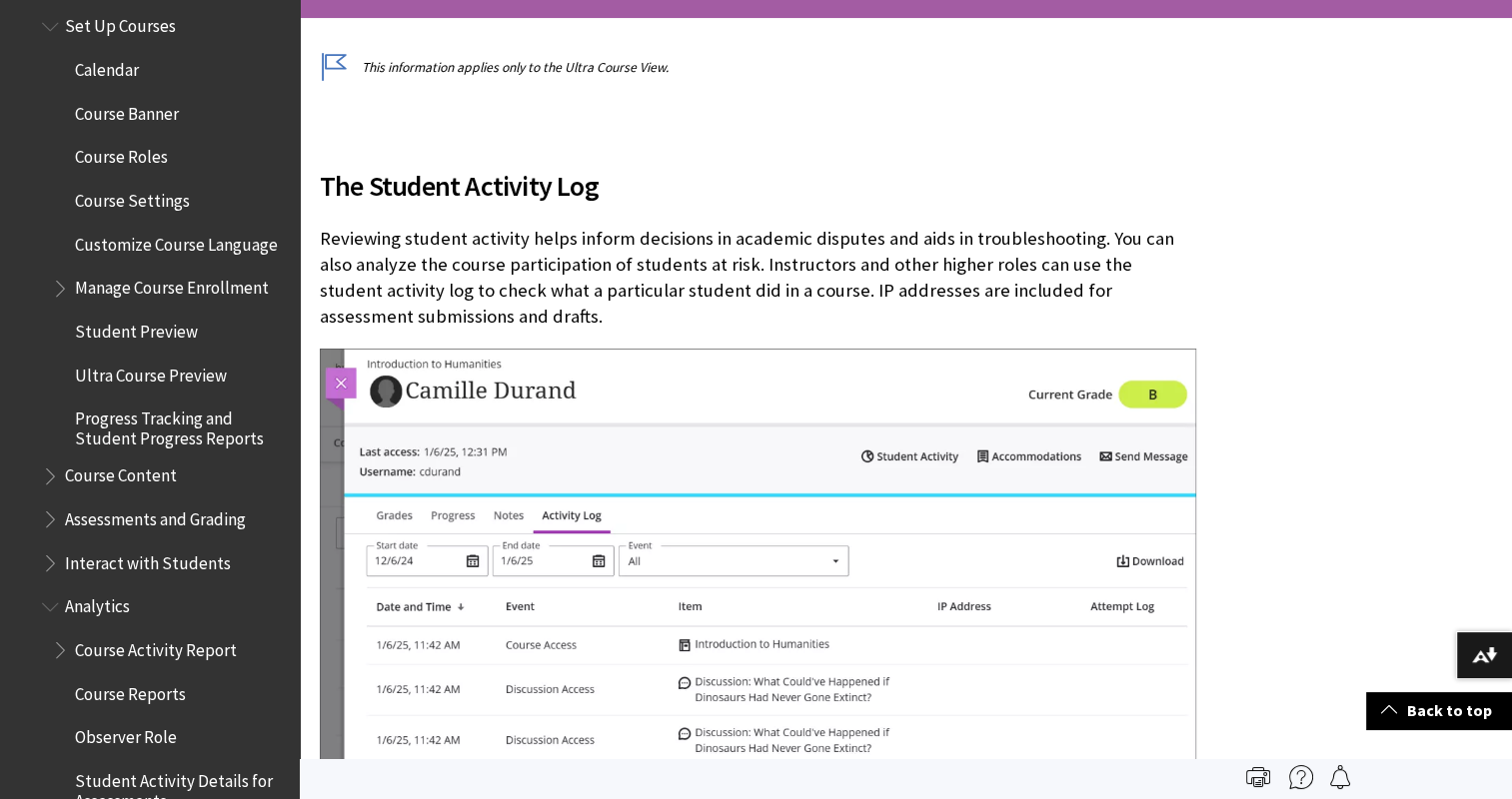 scroll, scrollTop: 2778, scrollLeft: 0, axis: vertical 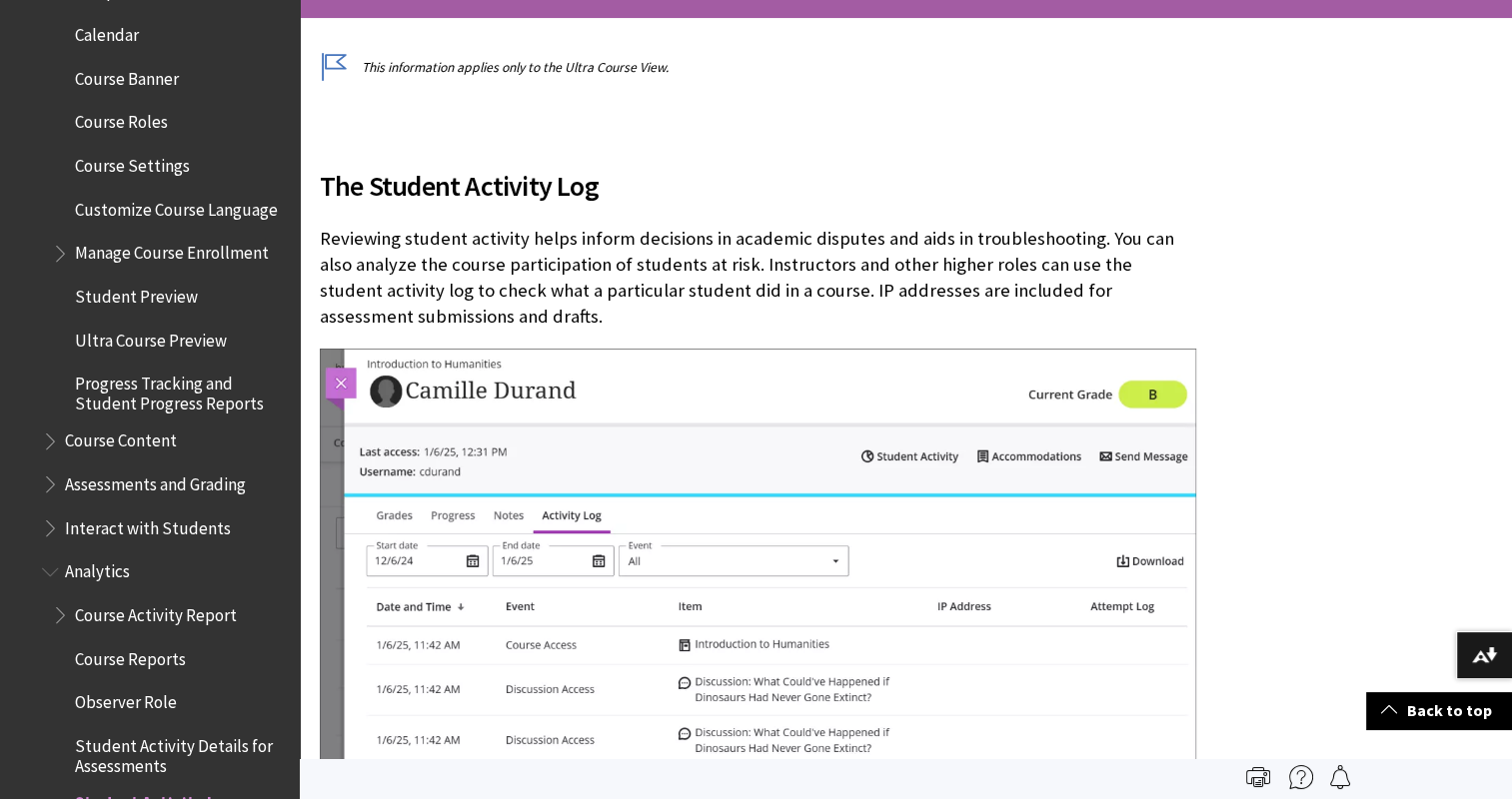 click at bounding box center (52, 479) 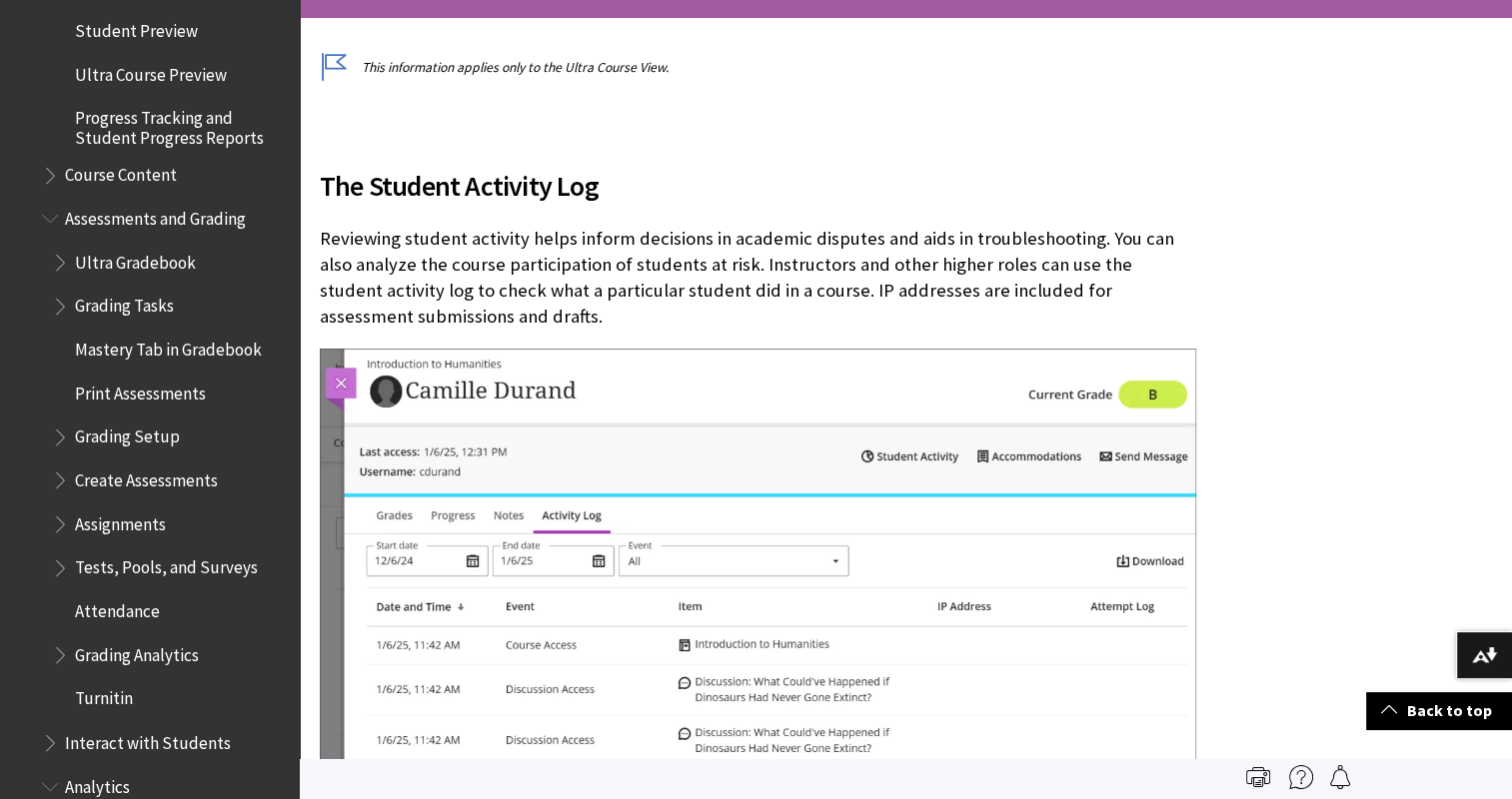 scroll, scrollTop: 3077, scrollLeft: 0, axis: vertical 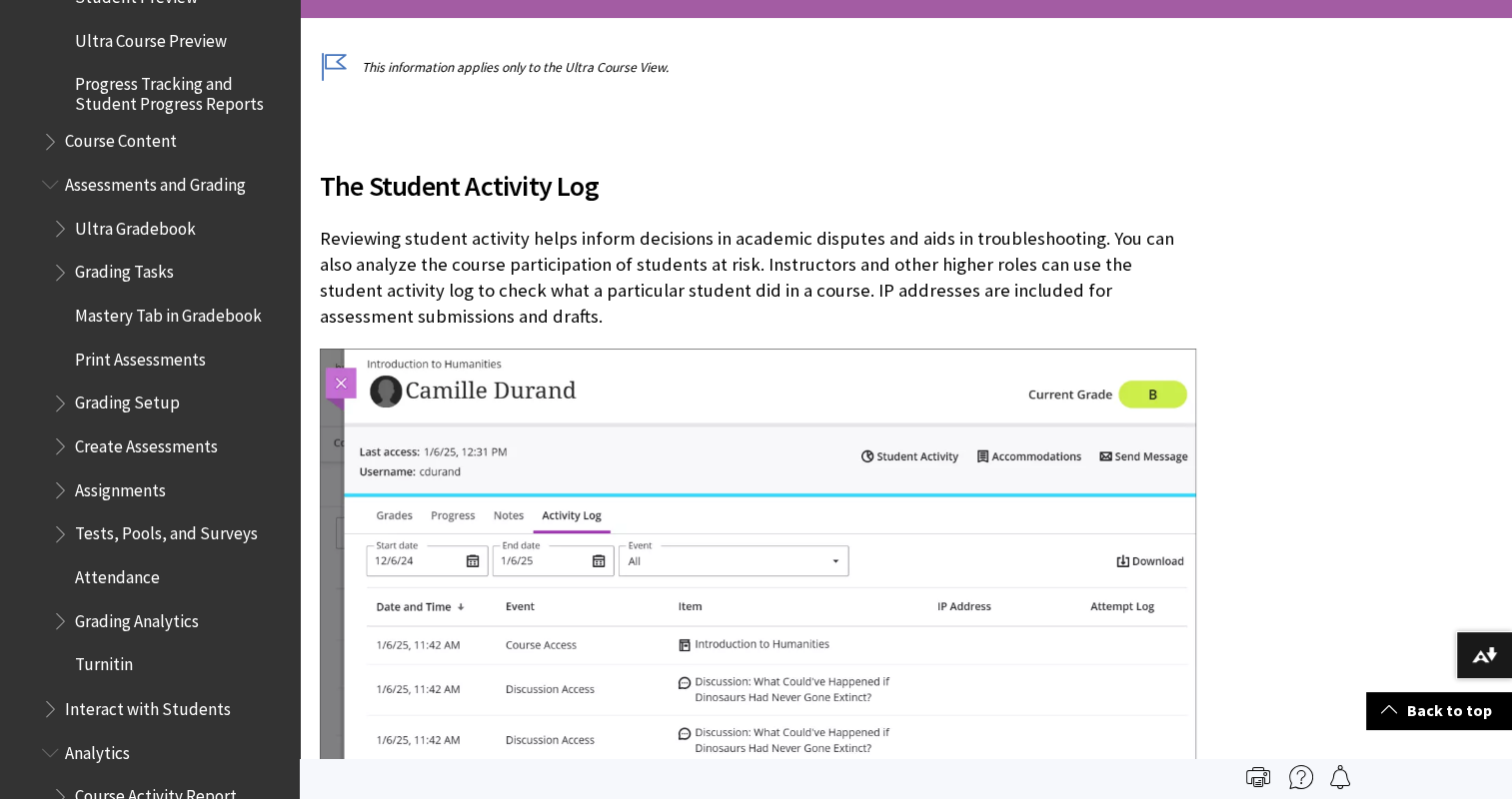 click at bounding box center (62, 616) 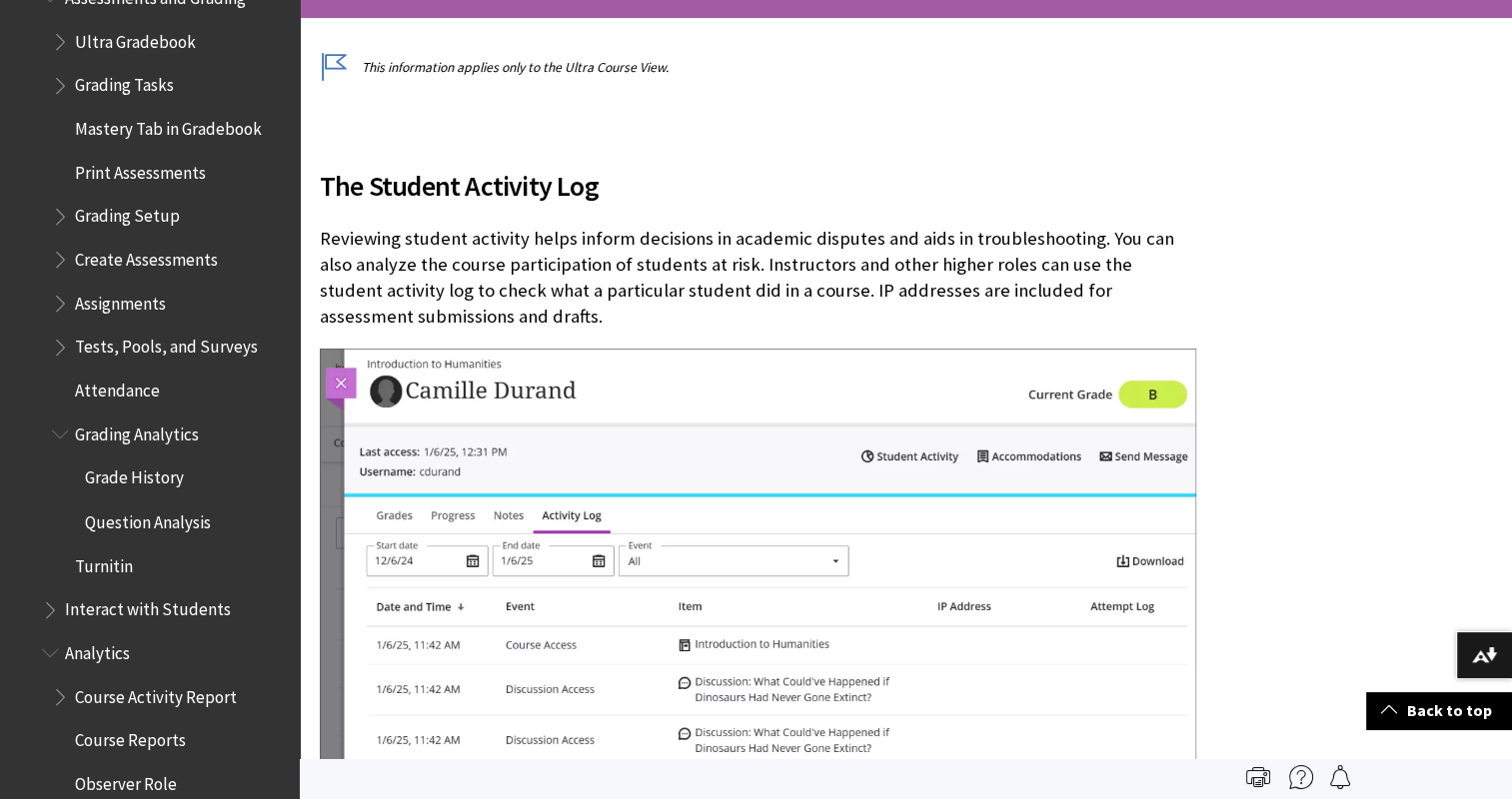 scroll, scrollTop: 3277, scrollLeft: 0, axis: vertical 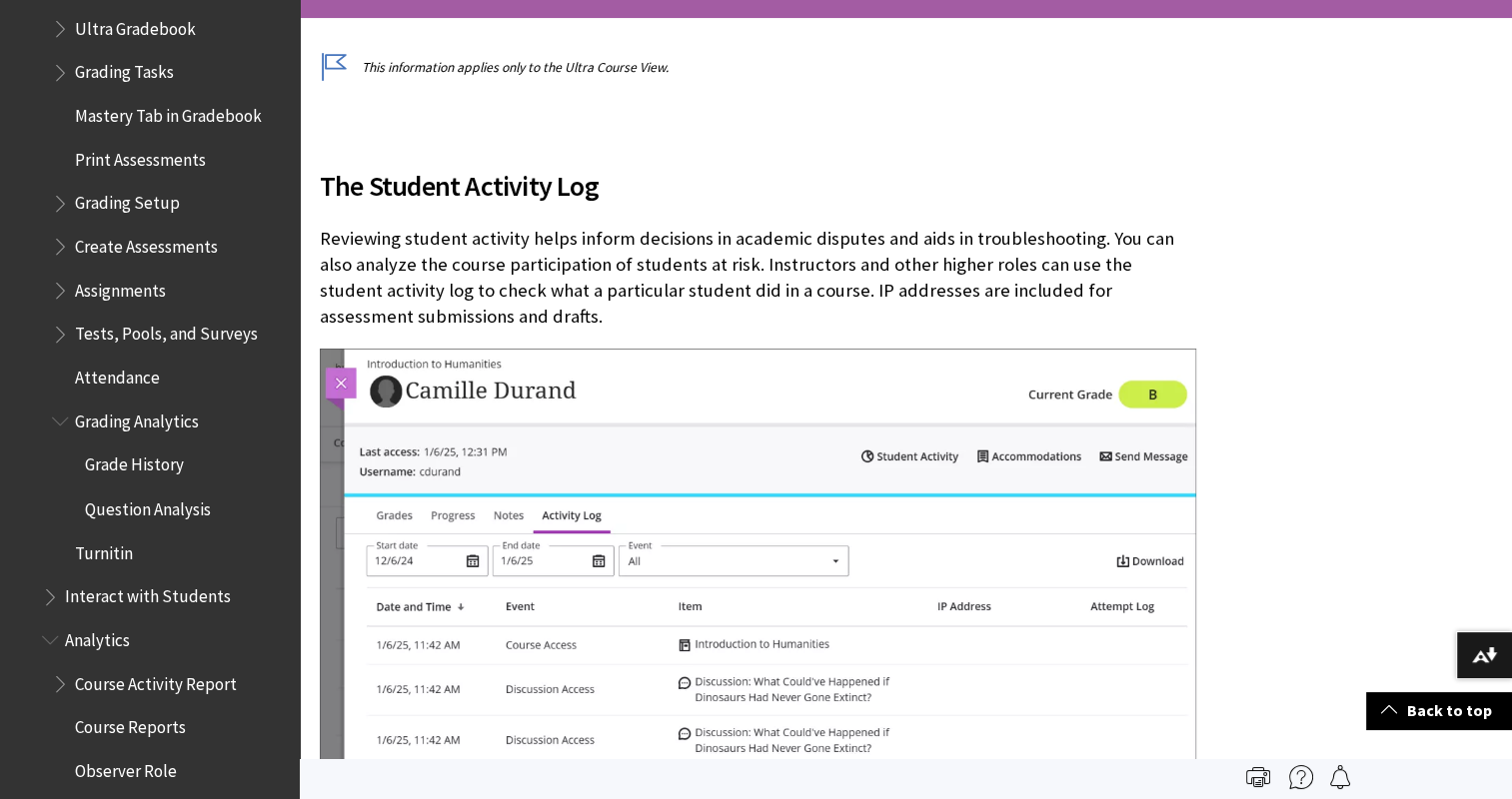 click on "Grading Analytics" at bounding box center (137, 417) 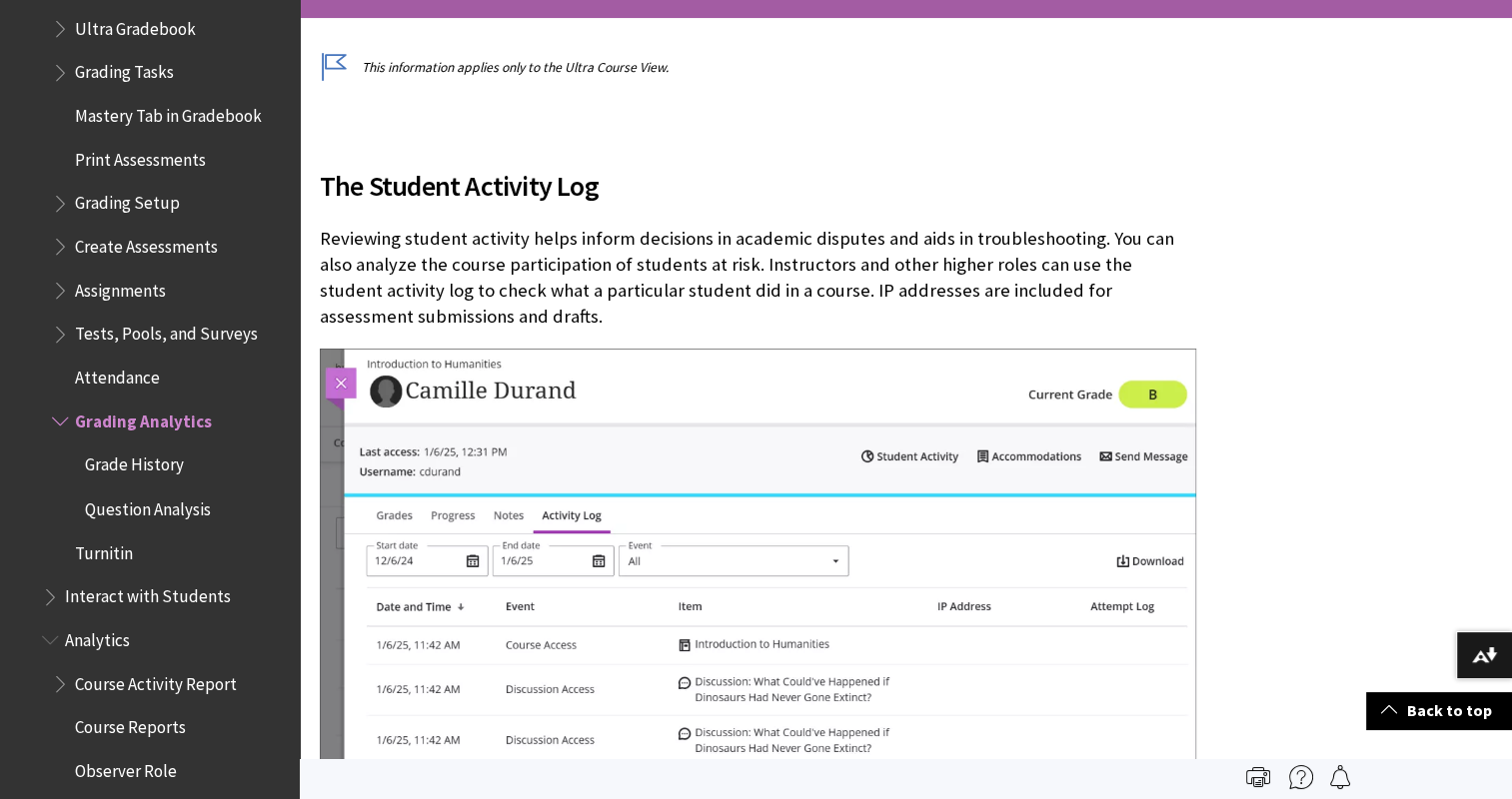 click on "Grading Analytics" at bounding box center [143, 417] 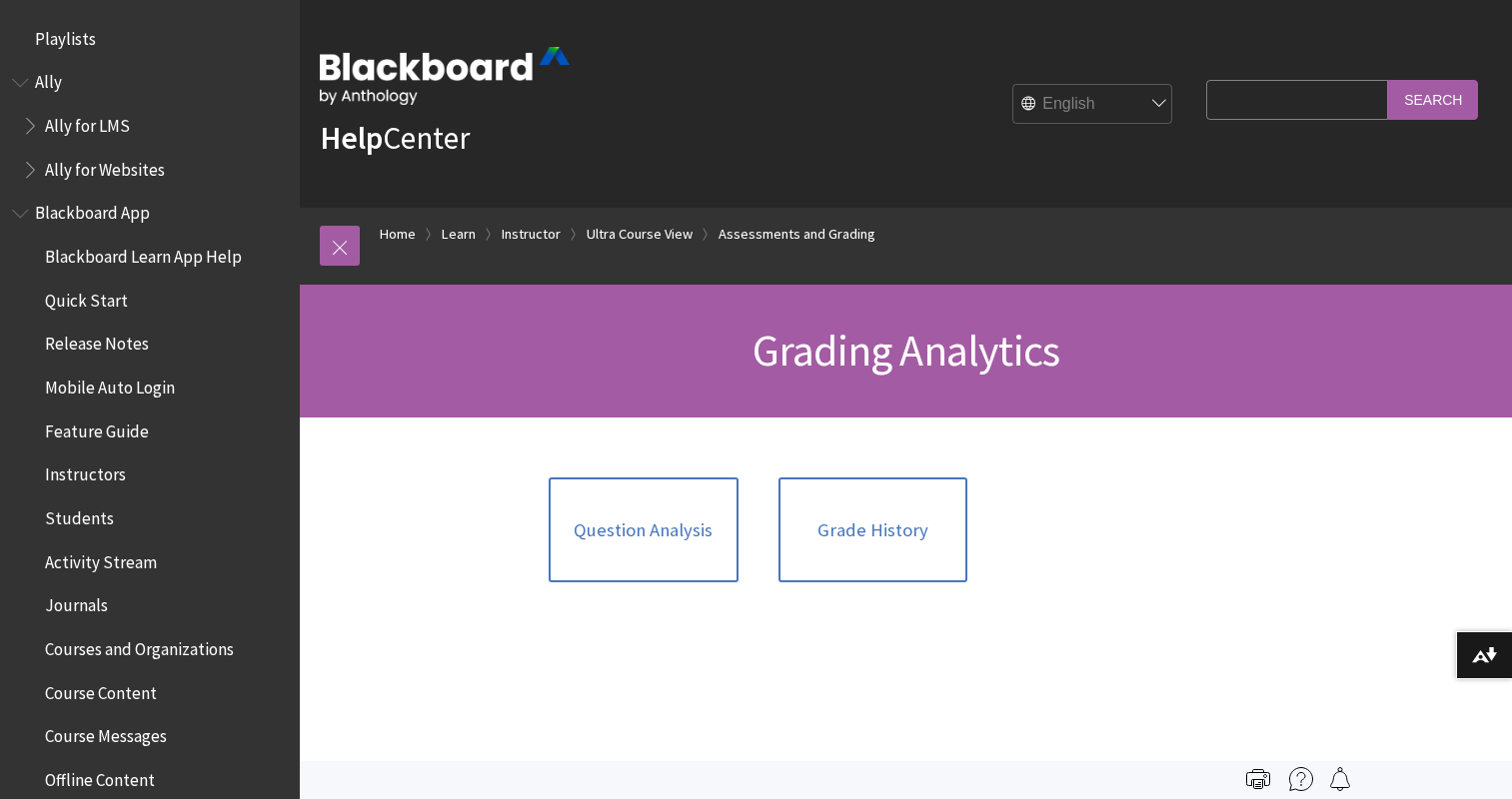 scroll, scrollTop: 0, scrollLeft: 0, axis: both 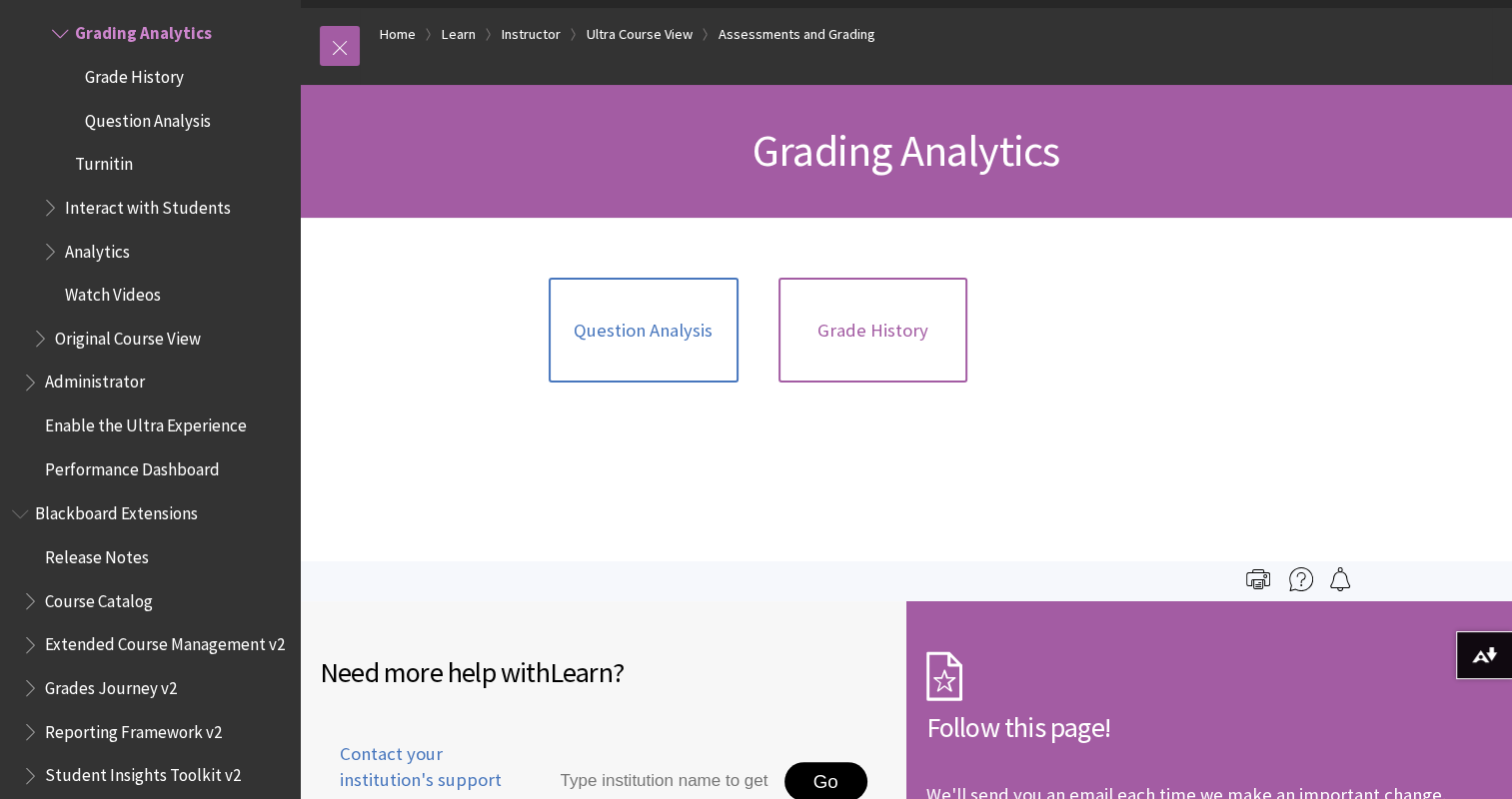 click on "Grade History" at bounding box center (872, 331) 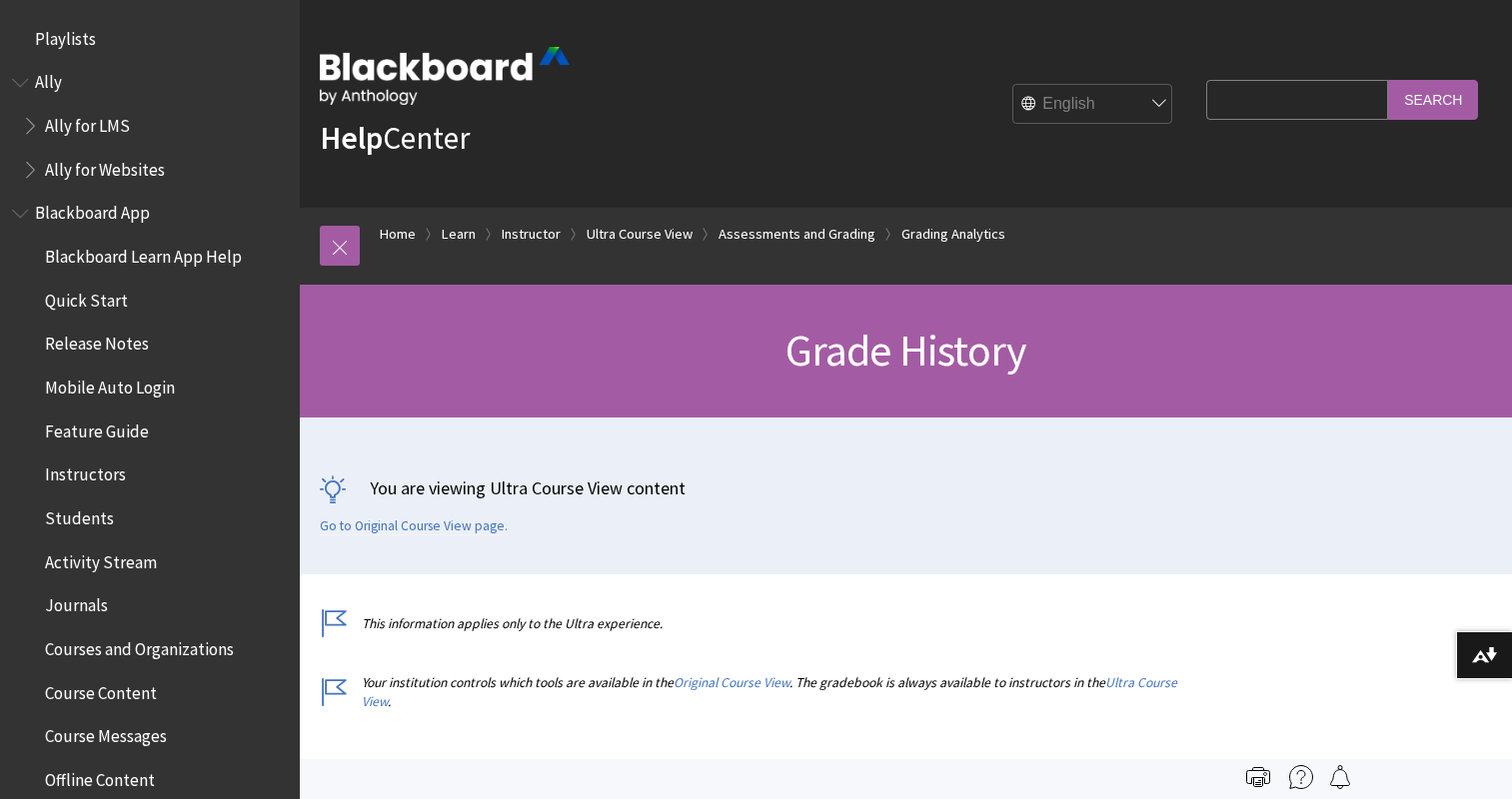 scroll, scrollTop: 0, scrollLeft: 0, axis: both 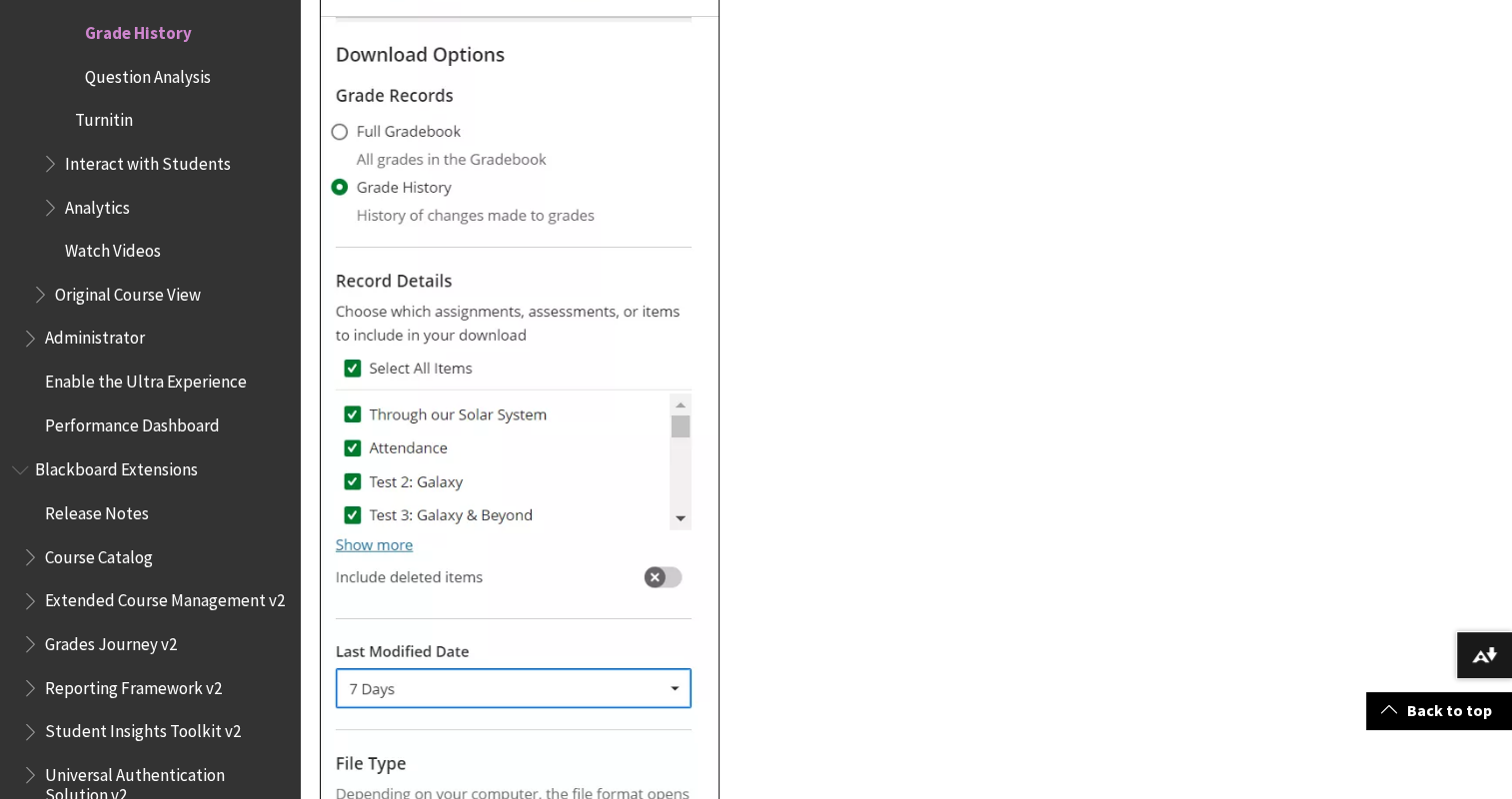 click on "Analytics" at bounding box center [97, 204] 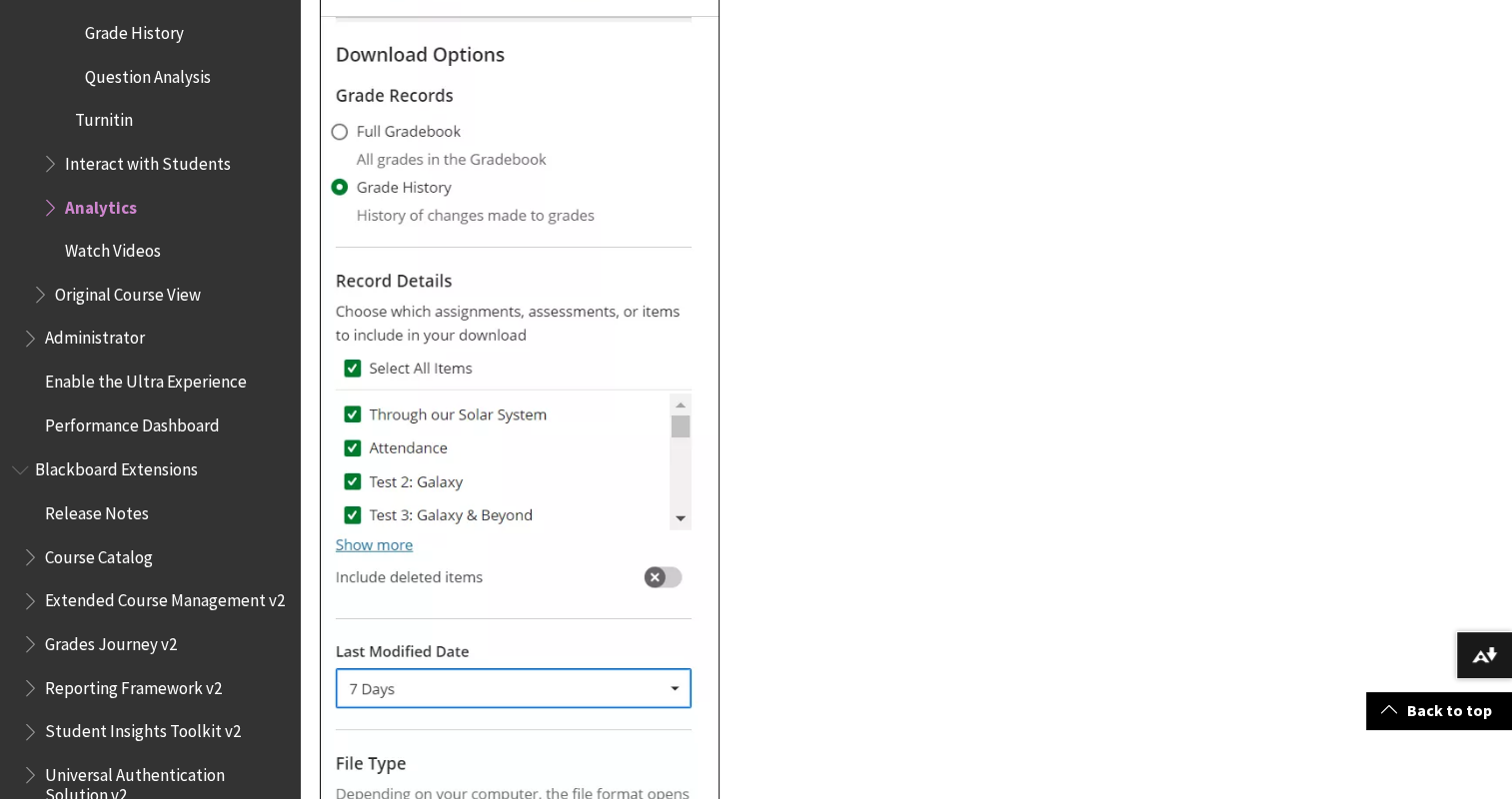click at bounding box center [52, 203] 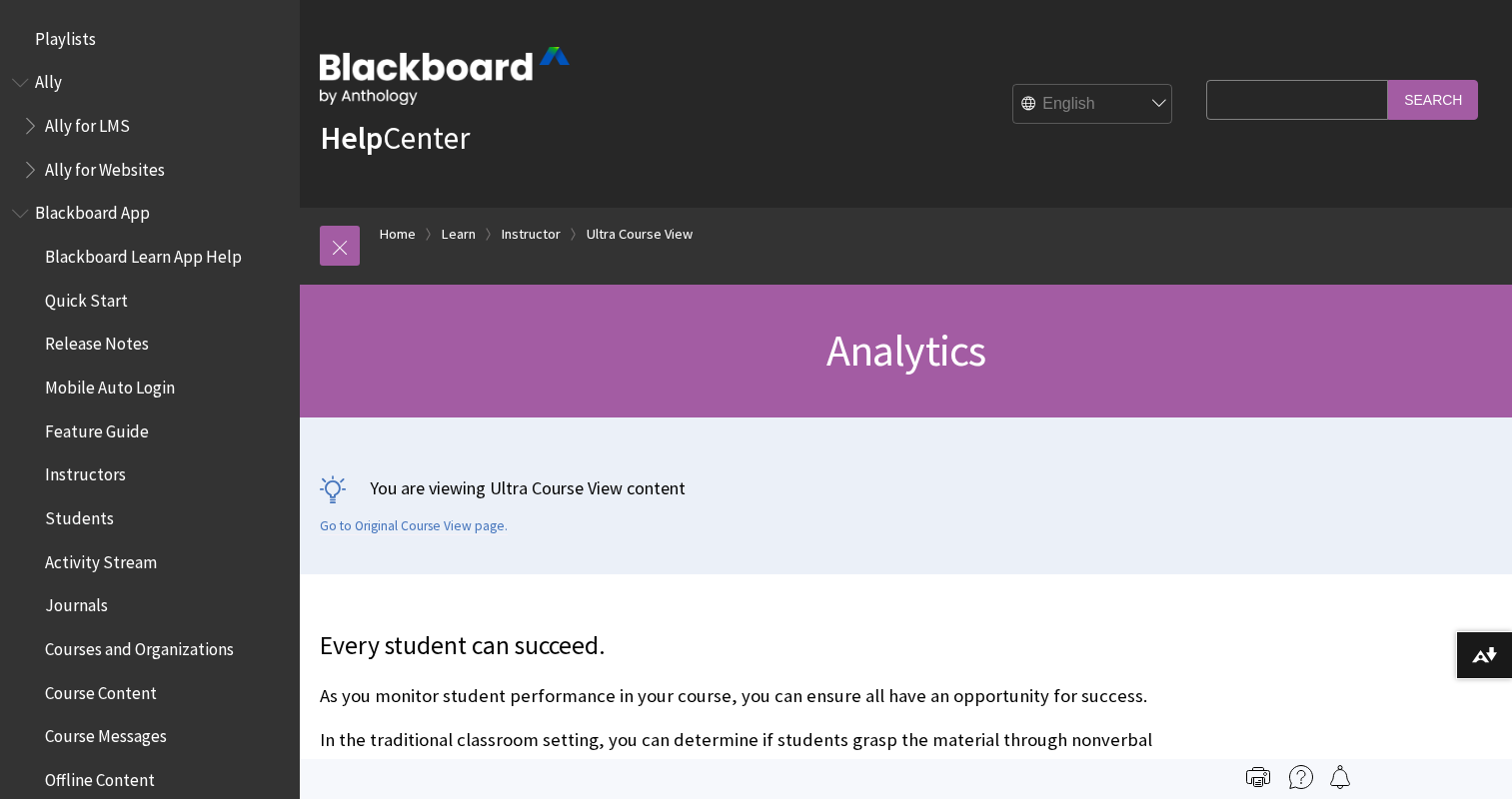 scroll, scrollTop: 0, scrollLeft: 0, axis: both 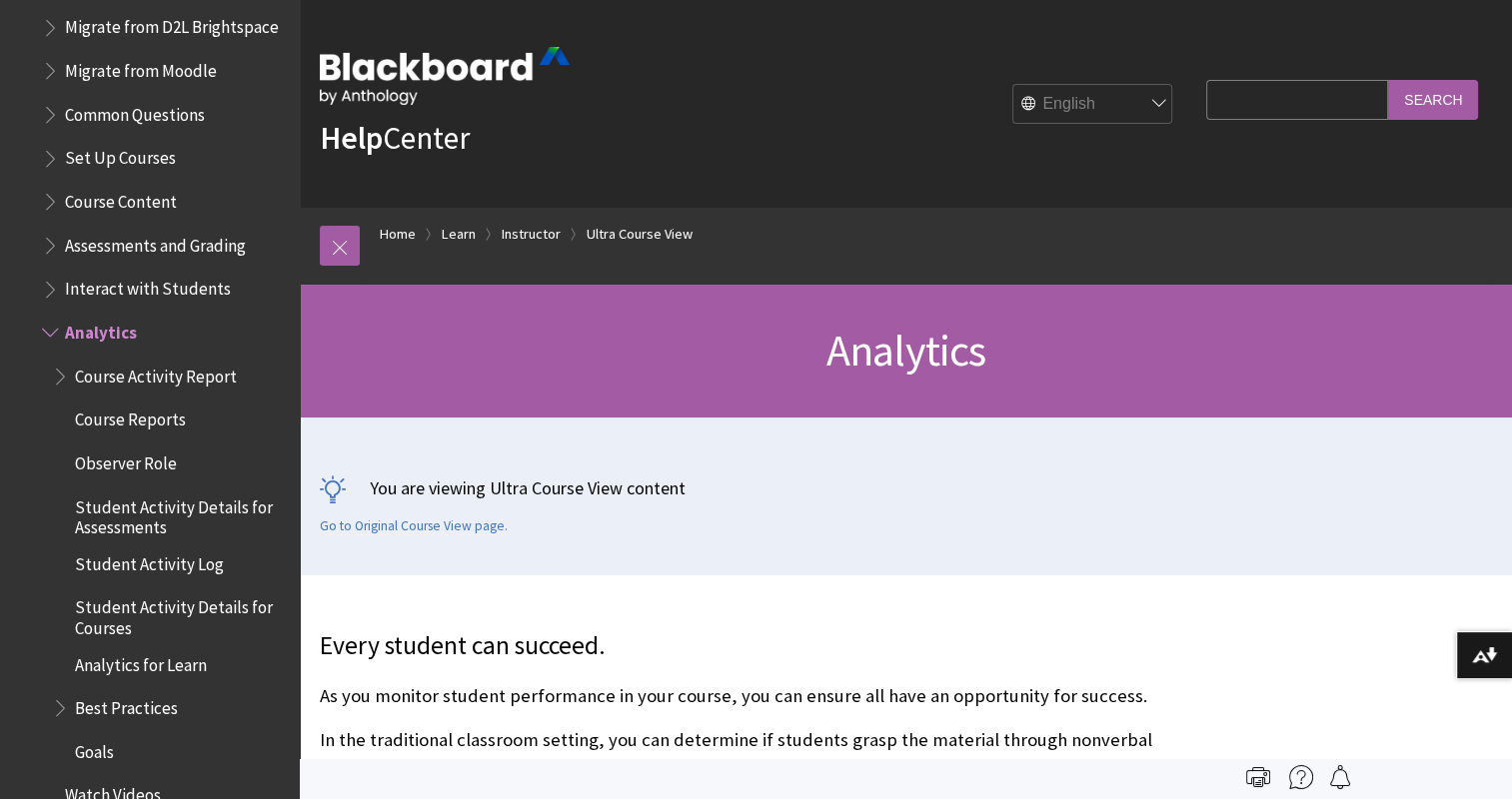 click at bounding box center (52, 241) 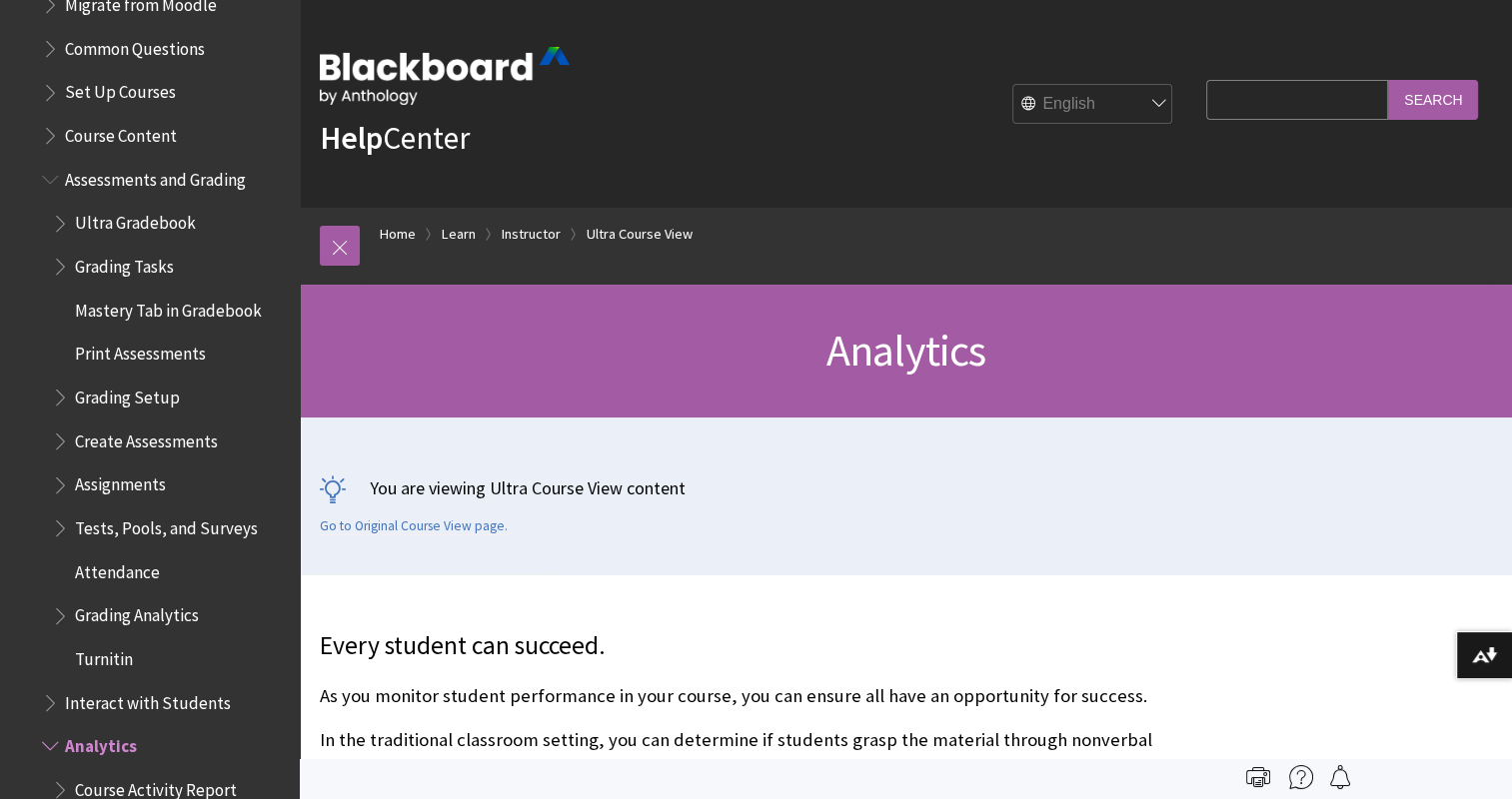 scroll, scrollTop: 2711, scrollLeft: 0, axis: vertical 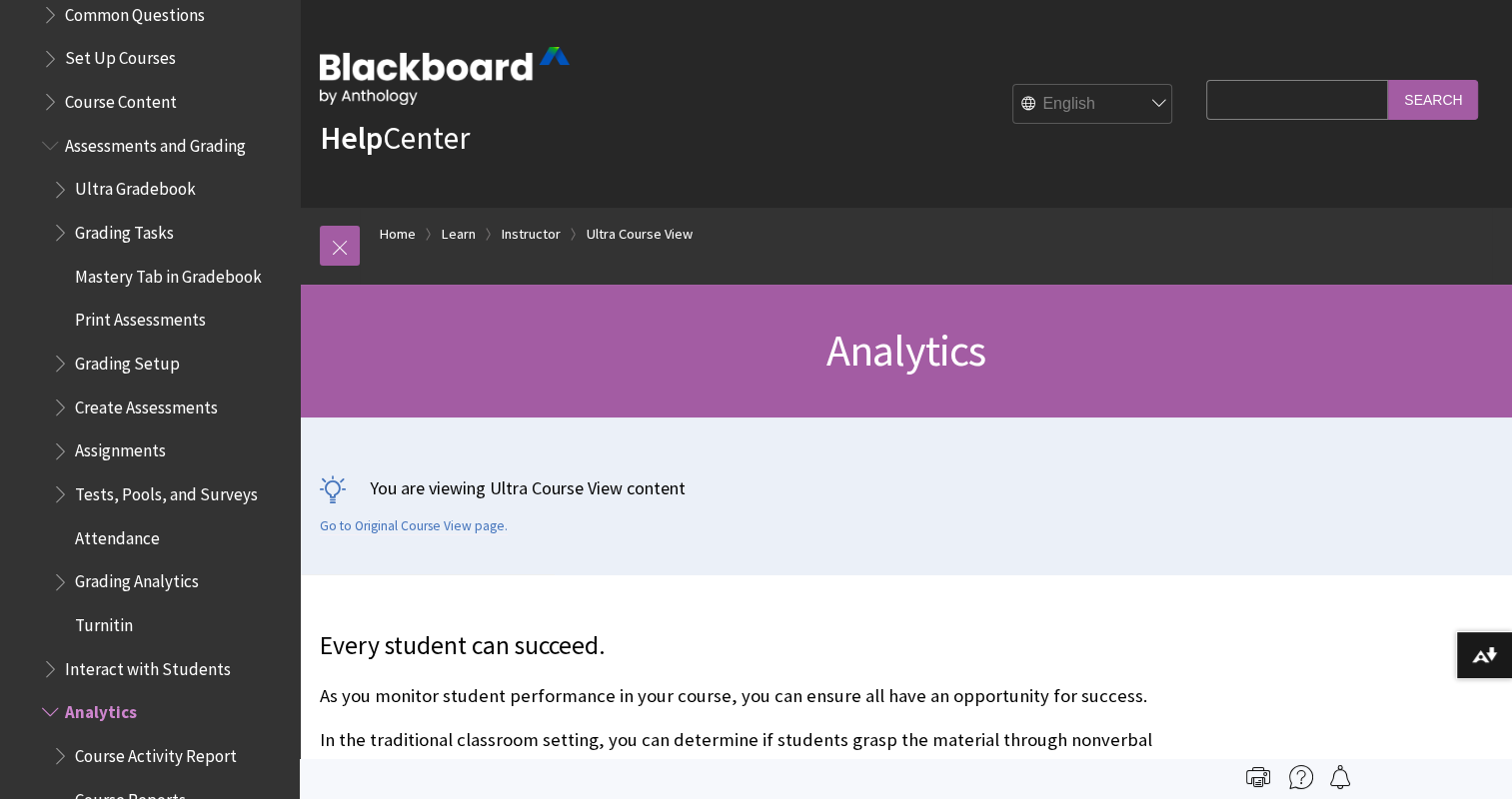 click at bounding box center [62, 577] 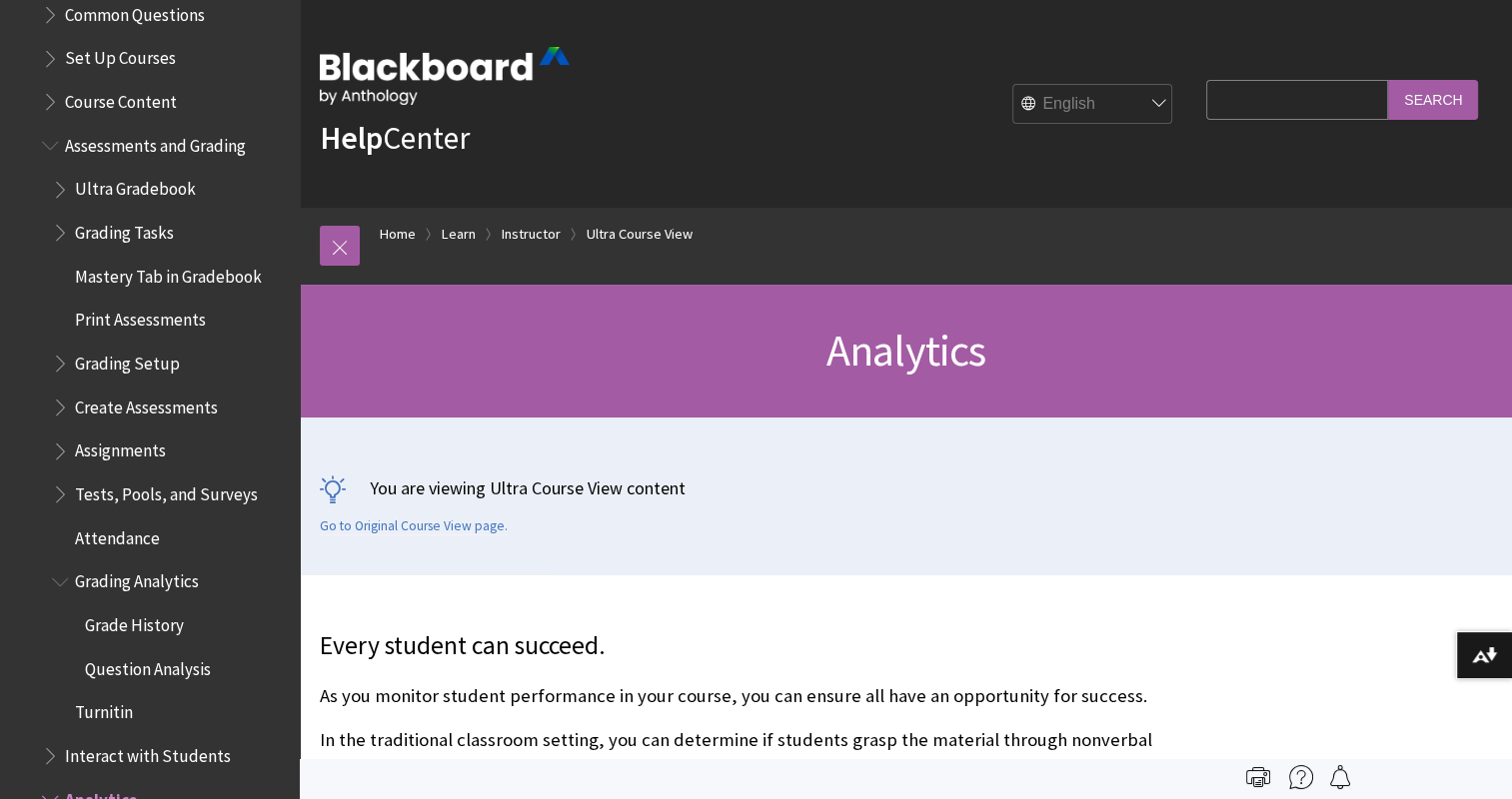 scroll, scrollTop: 2810, scrollLeft: 0, axis: vertical 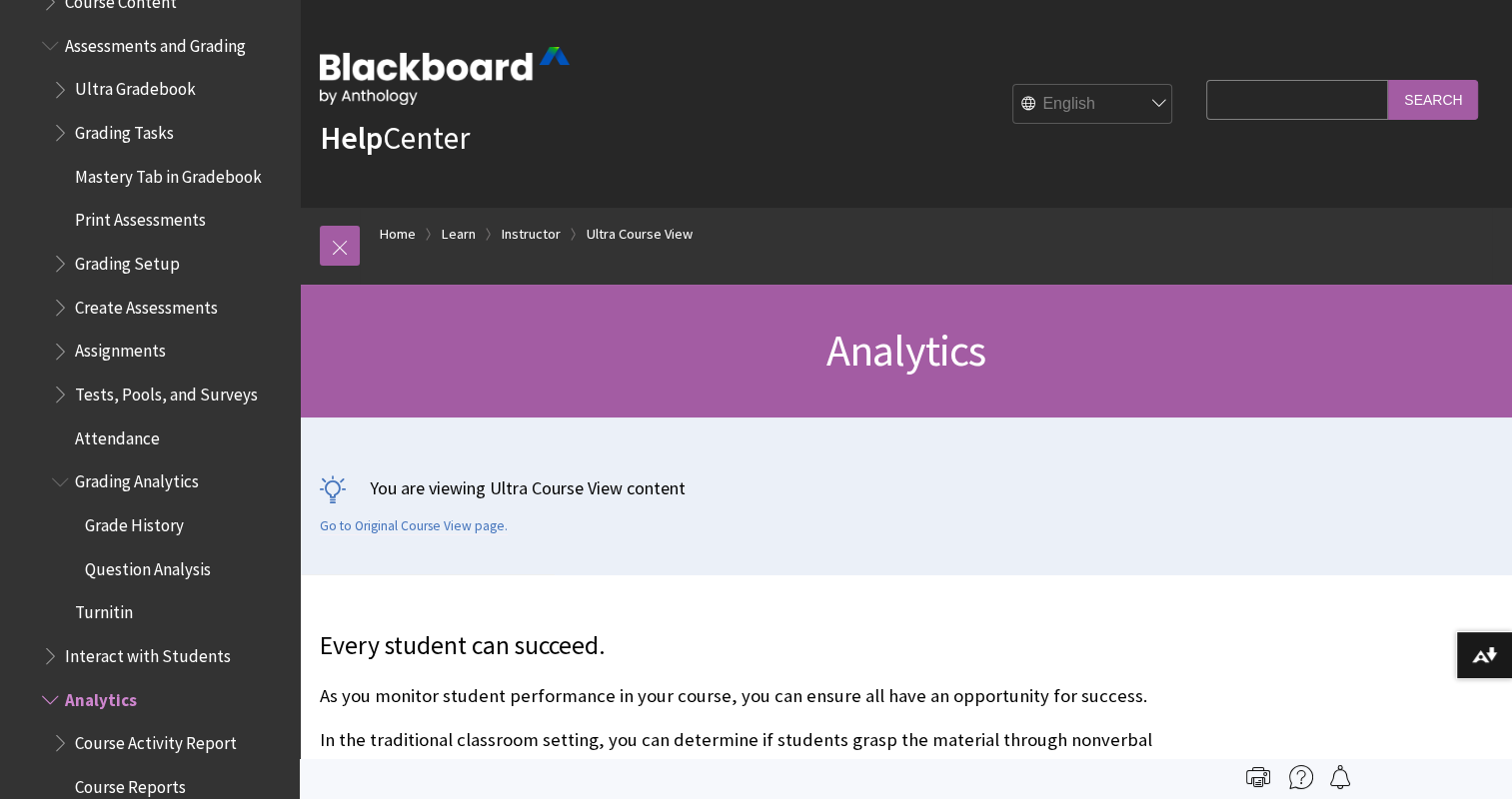 click on "Grade History" at bounding box center (134, 521) 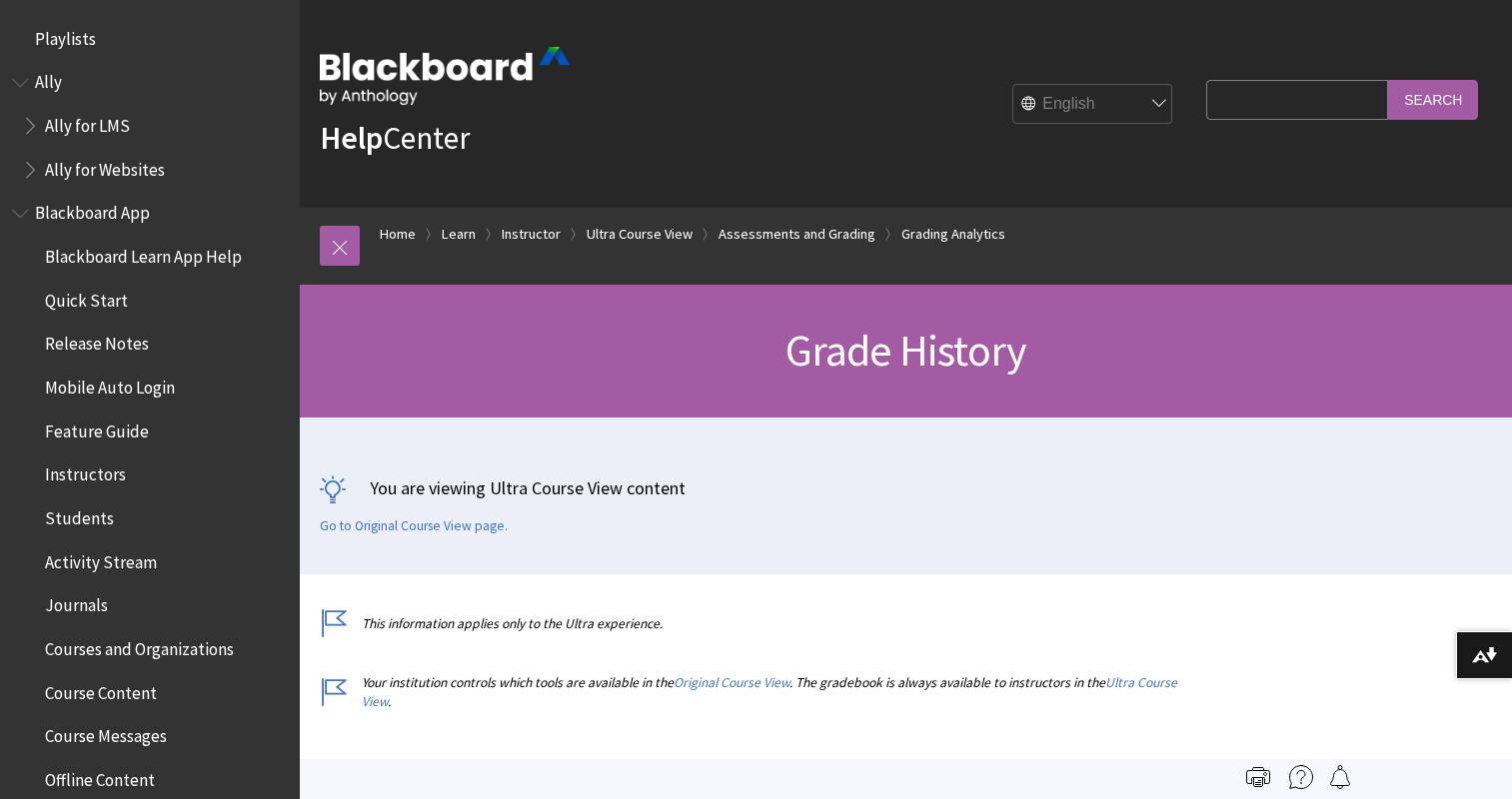 scroll, scrollTop: 0, scrollLeft: 0, axis: both 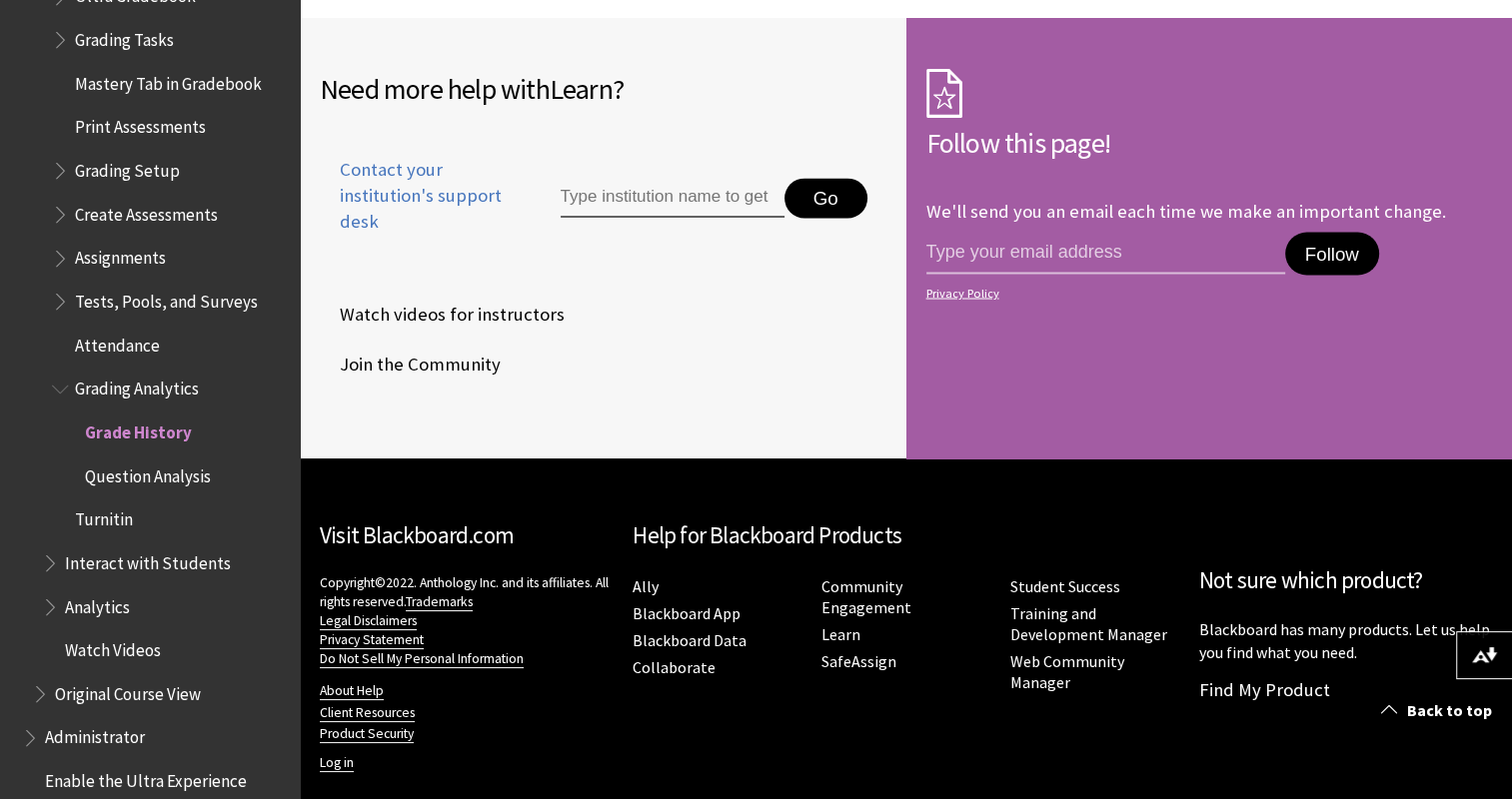 click at bounding box center (62, 254) 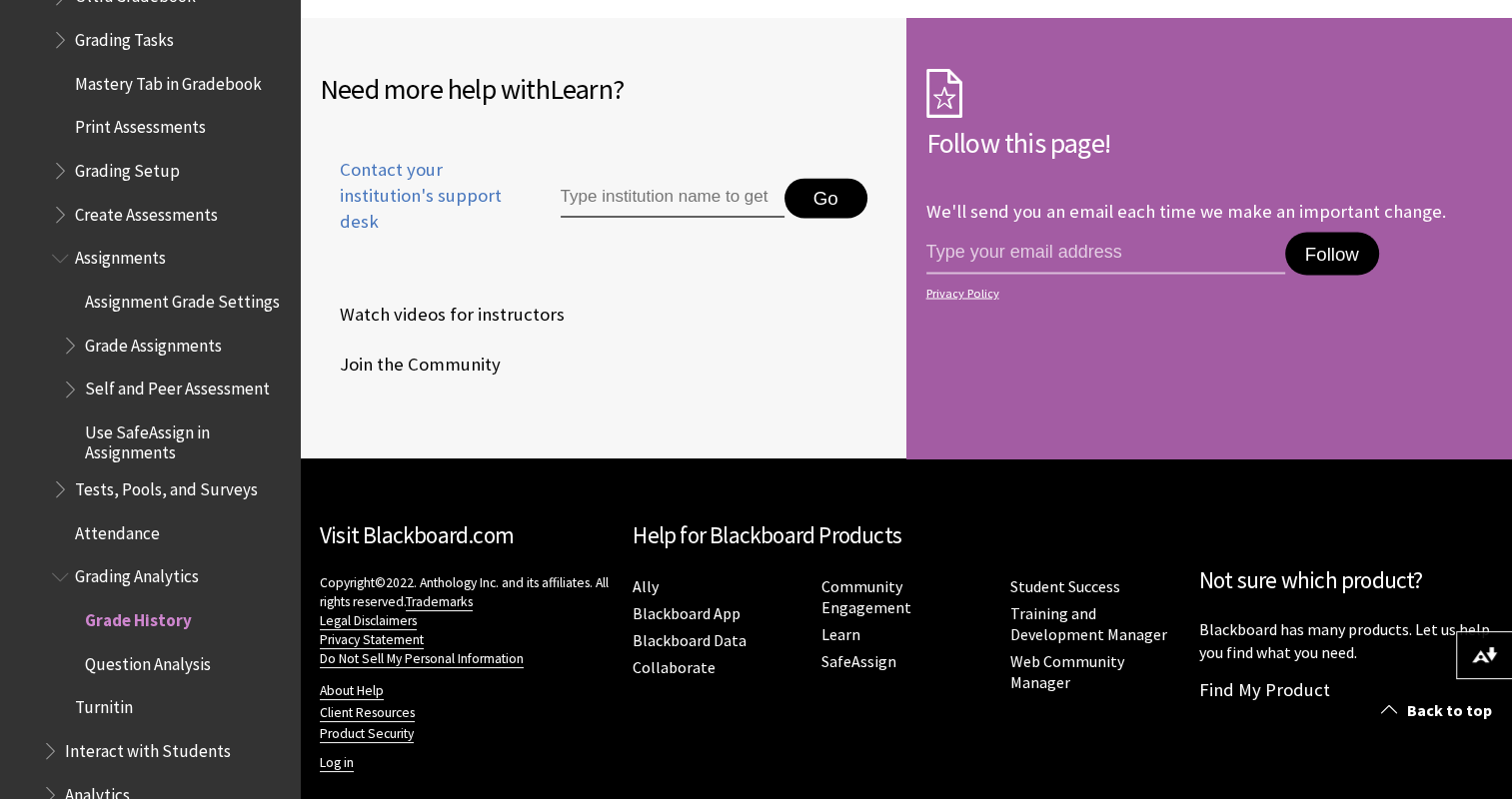 click at bounding box center [72, 341] 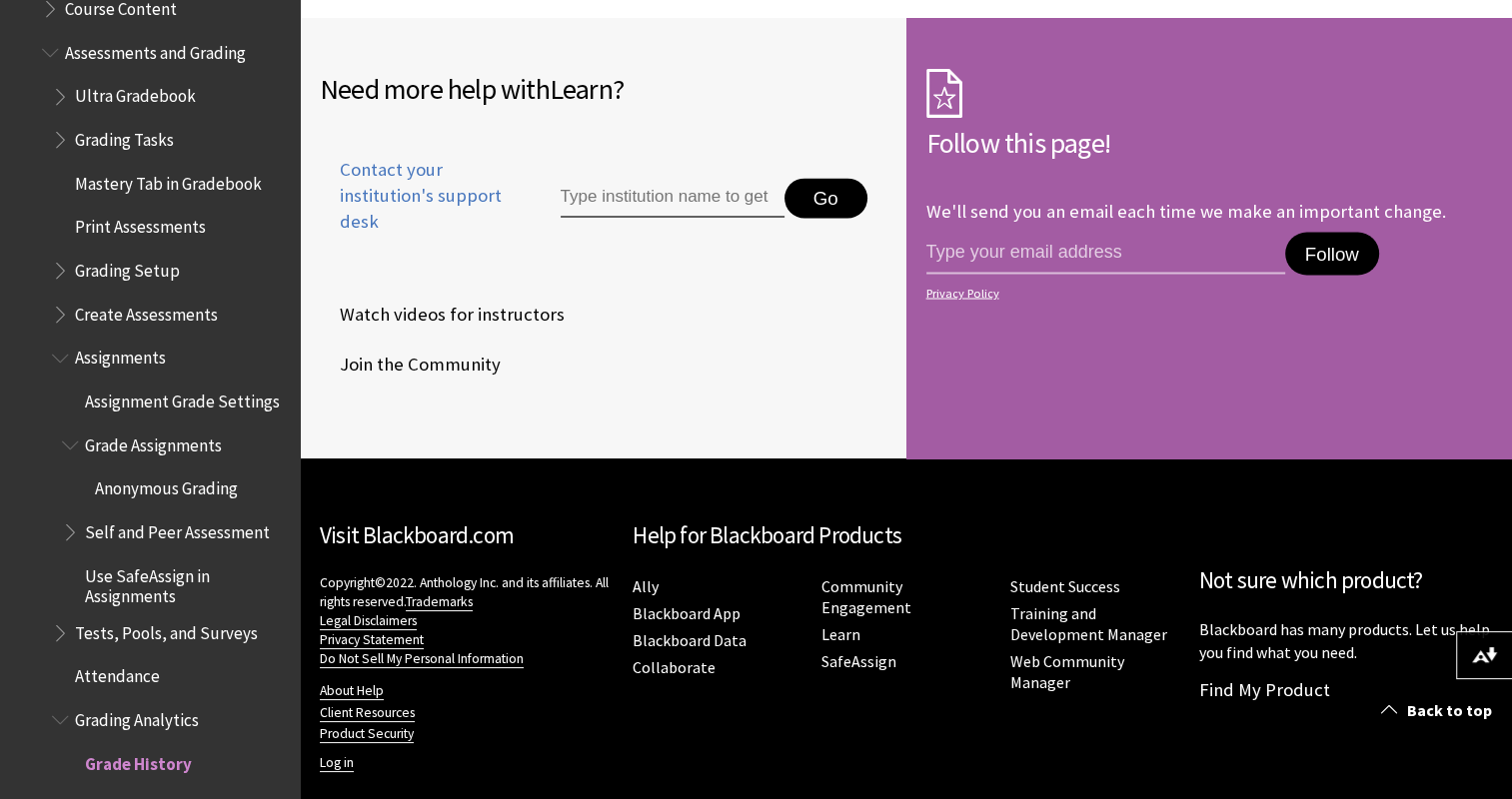 scroll, scrollTop: 2704, scrollLeft: 0, axis: vertical 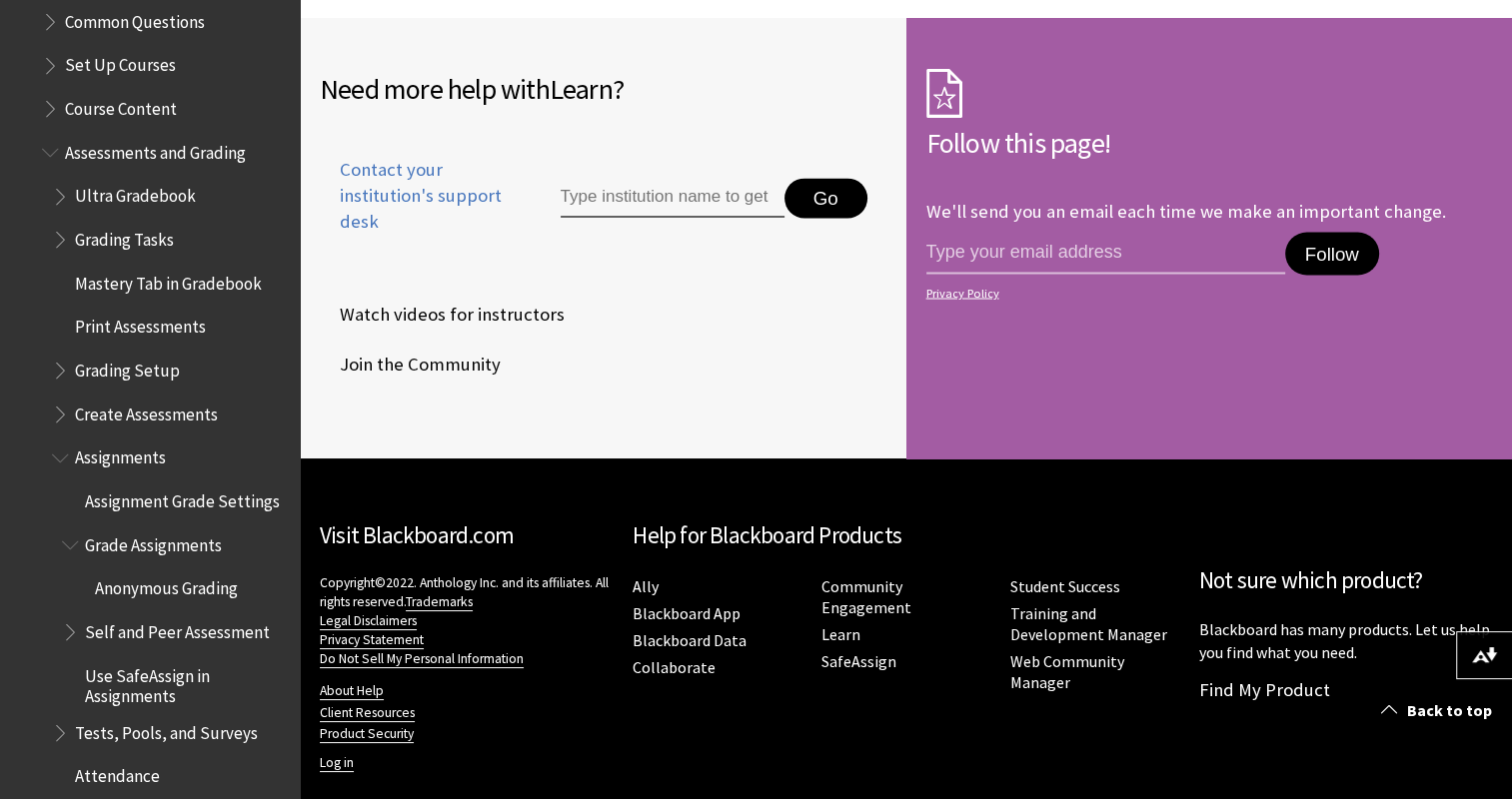 click at bounding box center [62, 192] 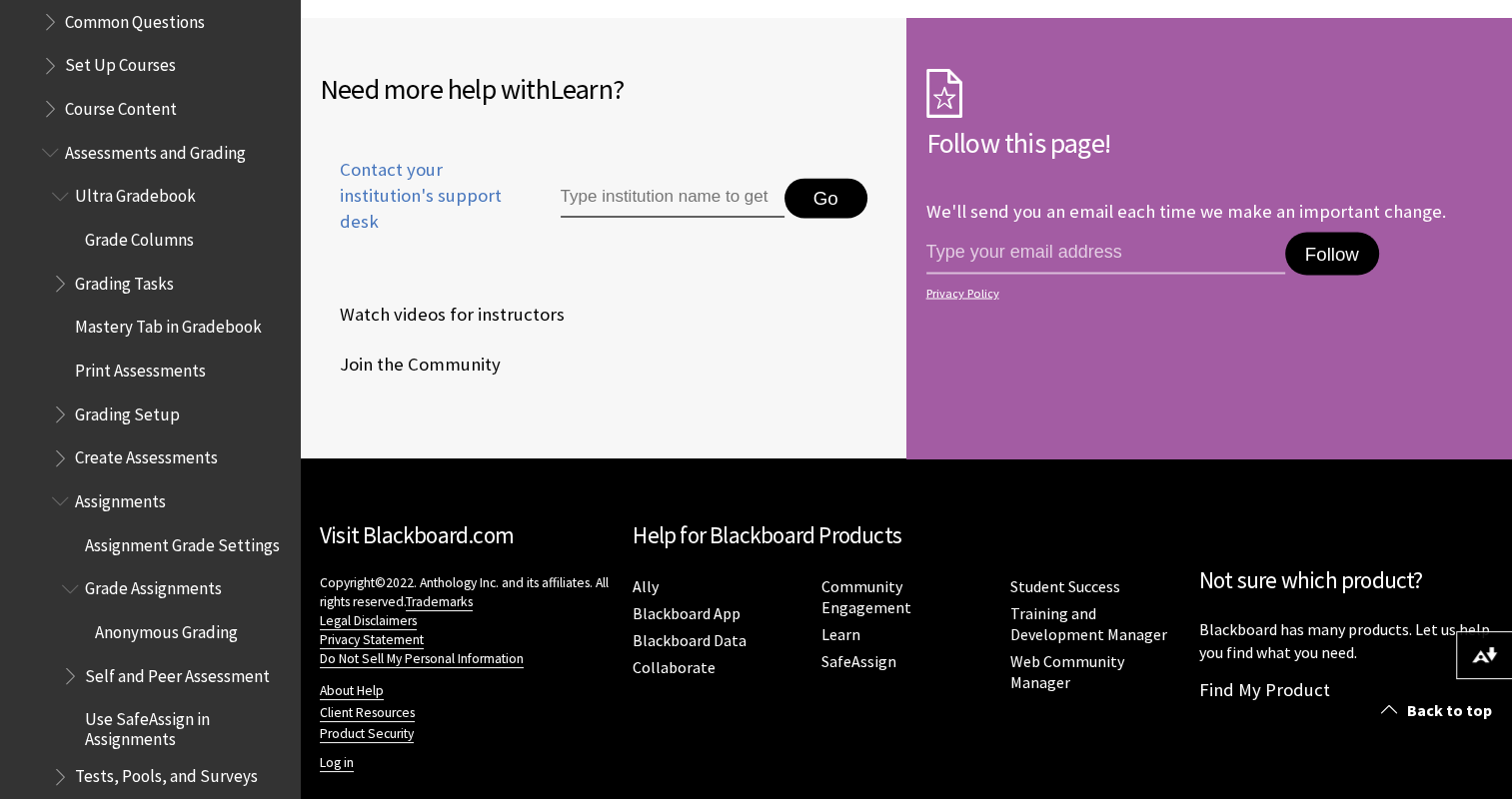 click at bounding box center [62, 279] 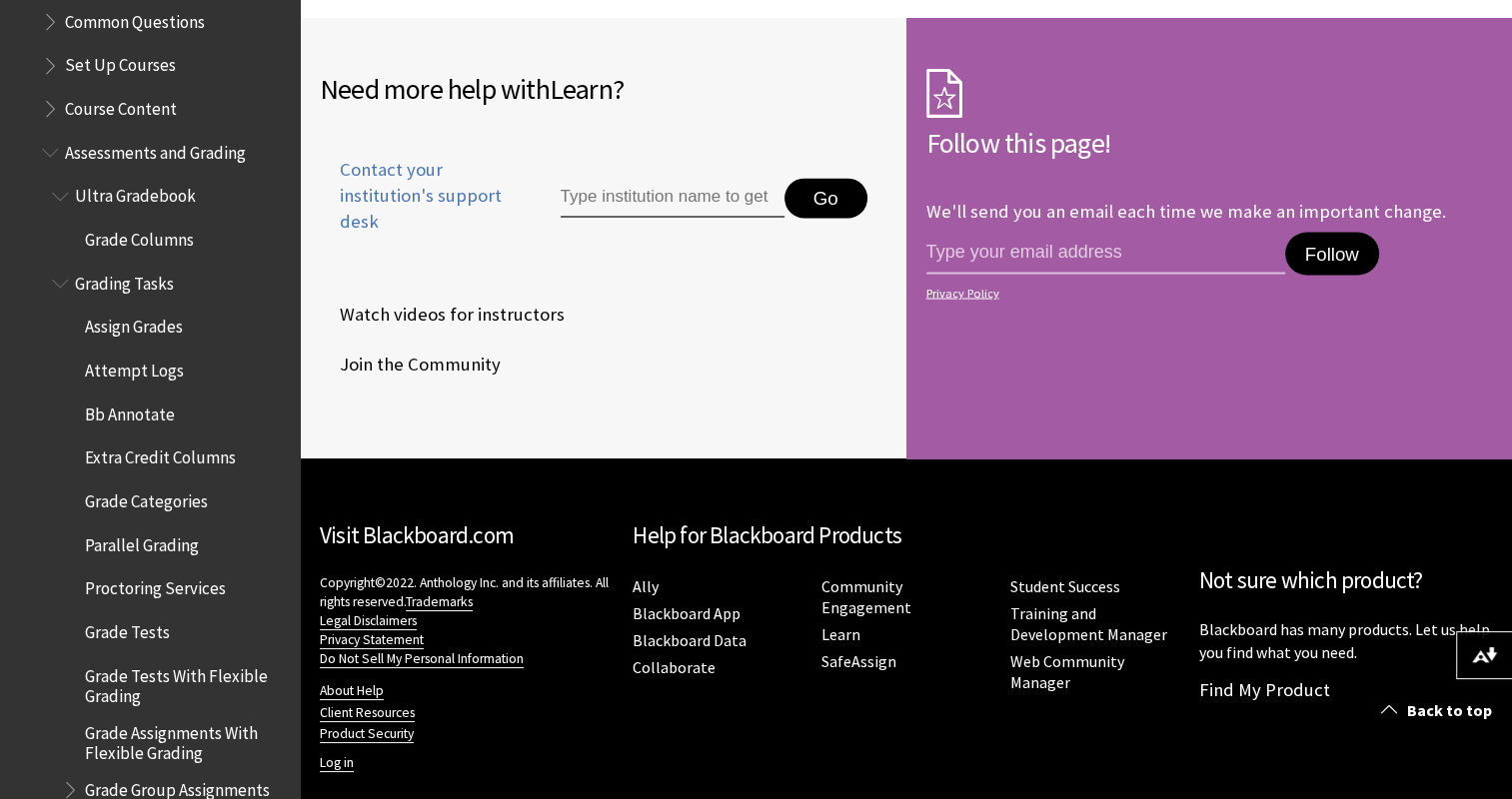 click on "Attempt Logs" at bounding box center [134, 367] 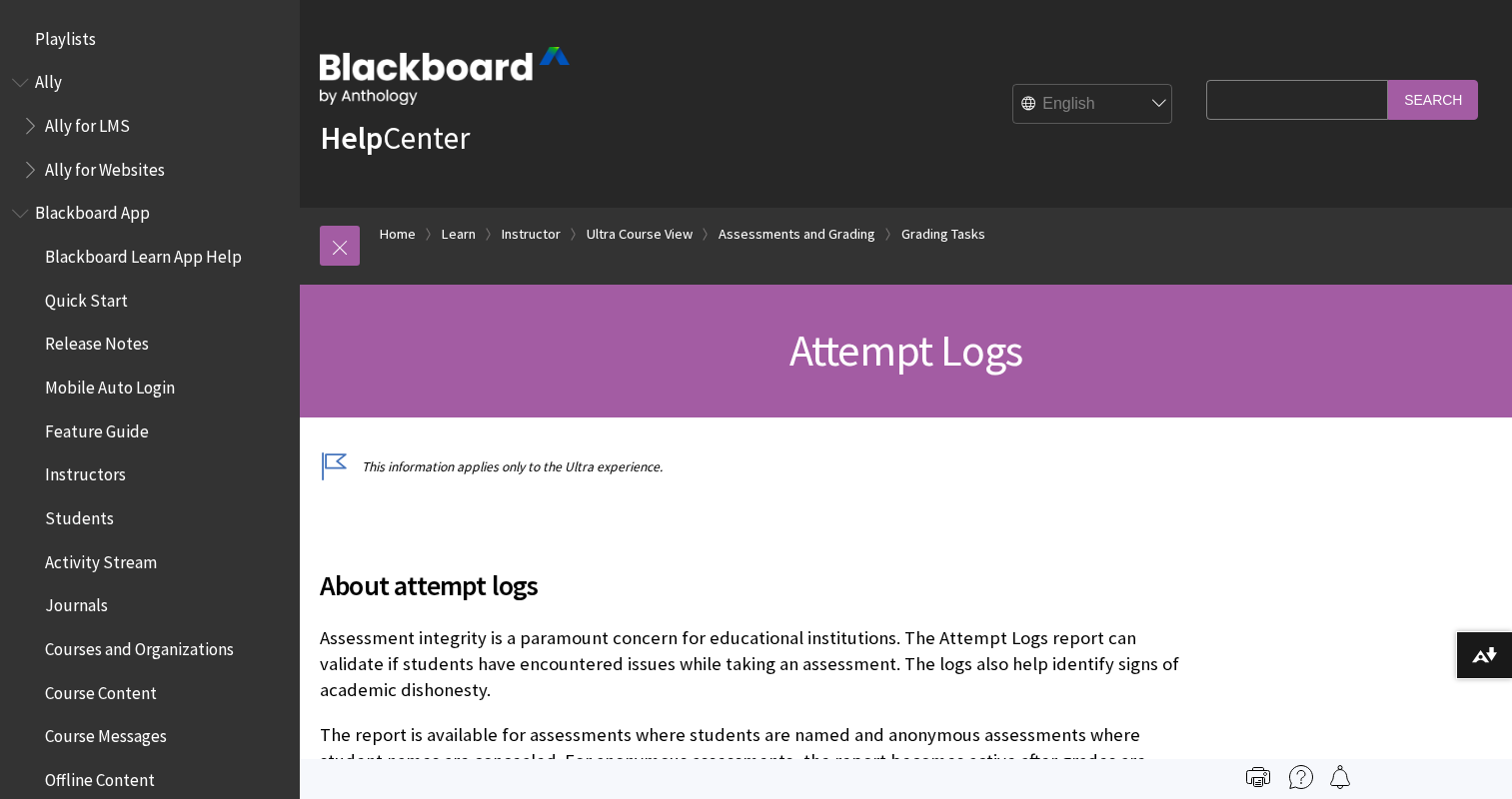 scroll, scrollTop: 0, scrollLeft: 0, axis: both 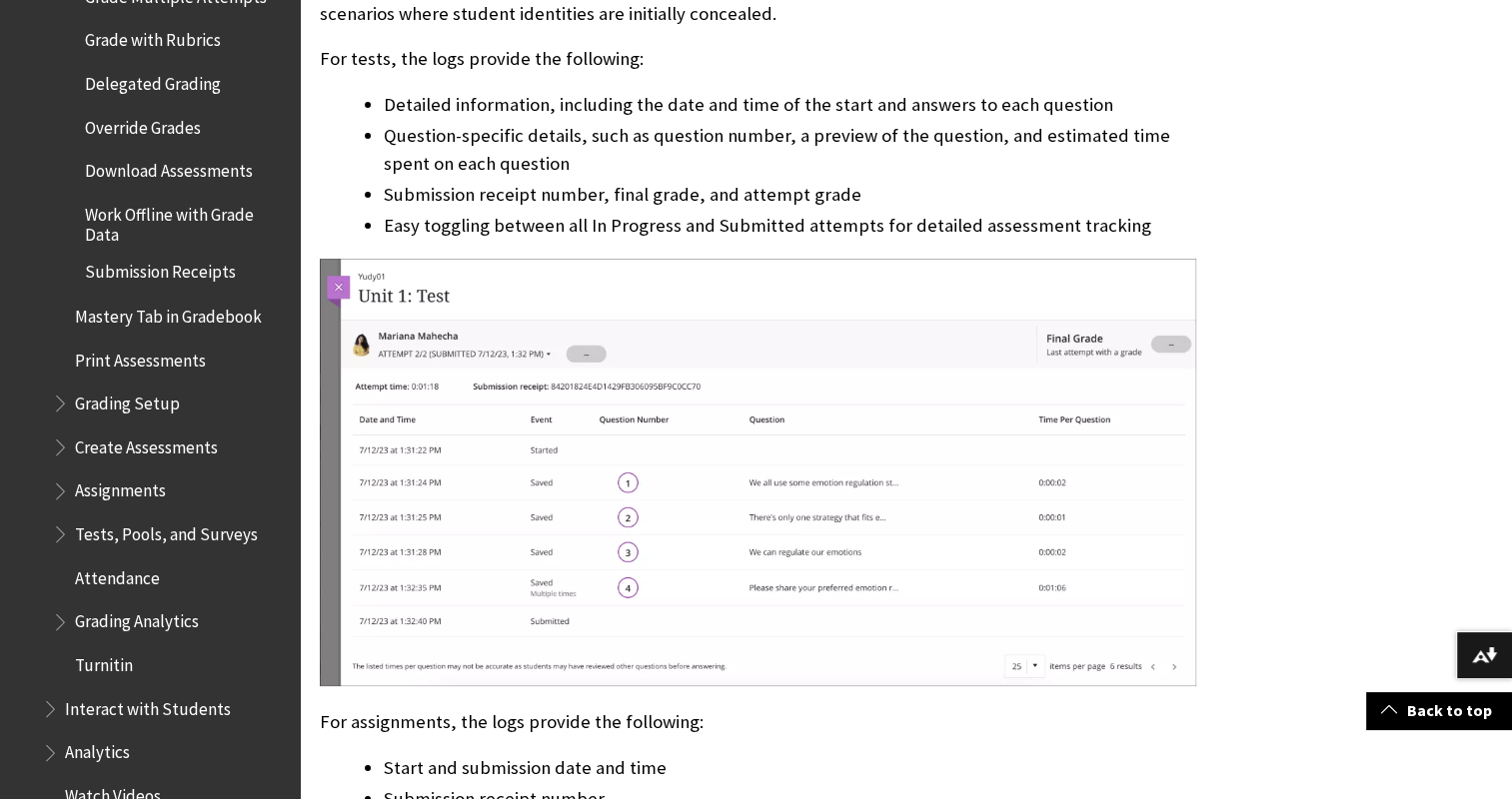 click on "Mastery Tab in Gradebook" at bounding box center [168, 312] 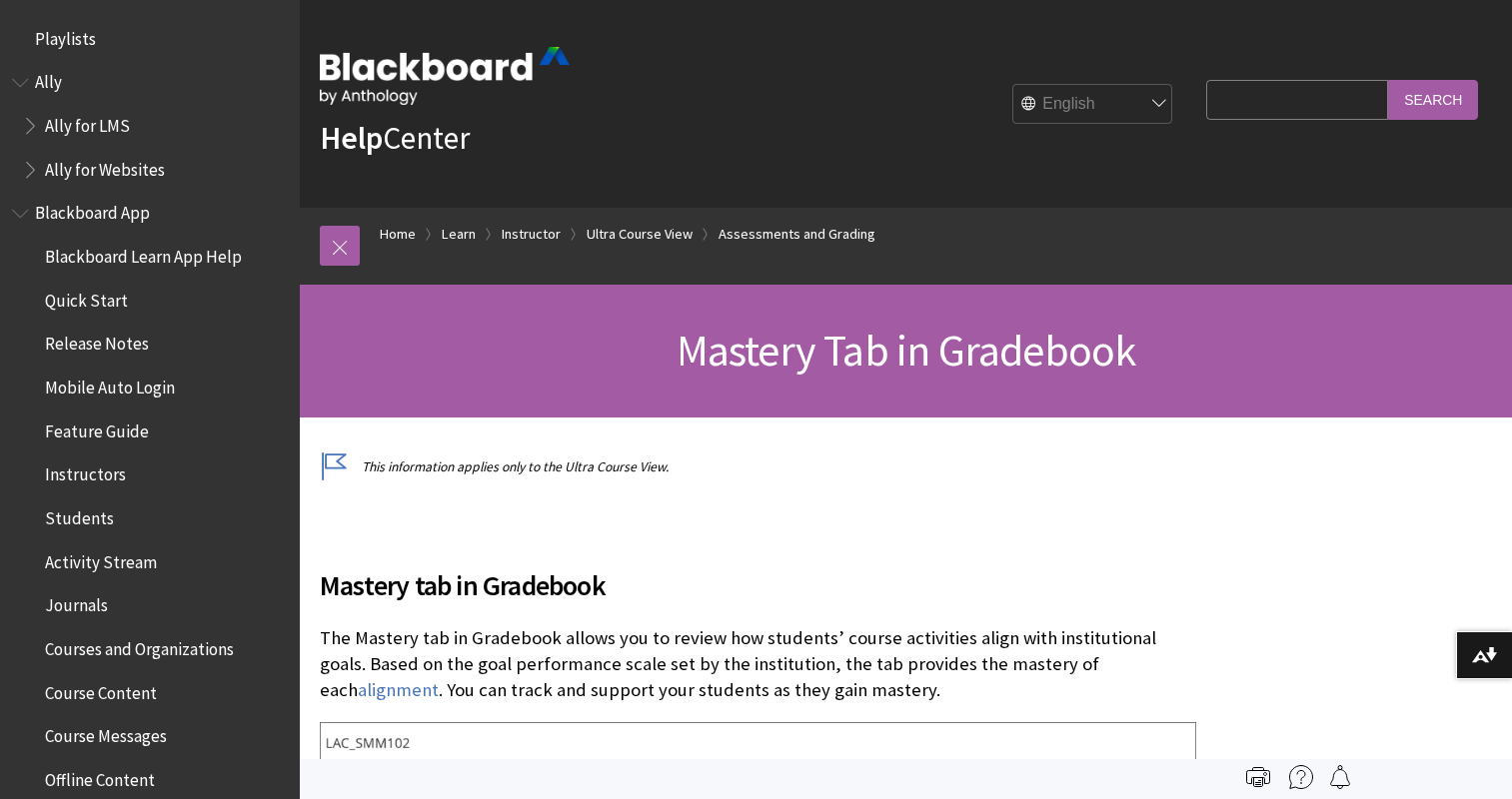 scroll, scrollTop: 0, scrollLeft: 0, axis: both 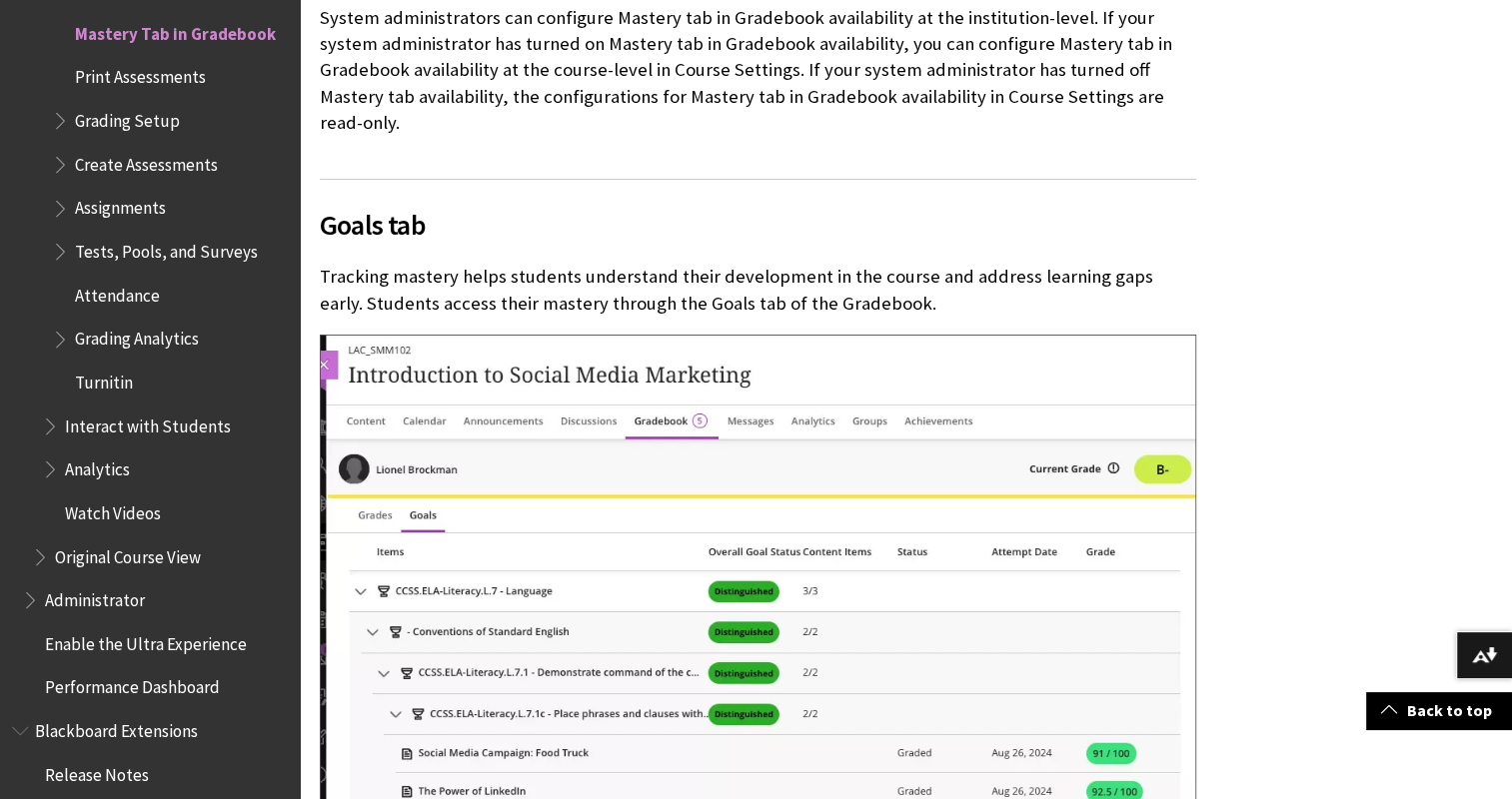 click at bounding box center (62, 335) 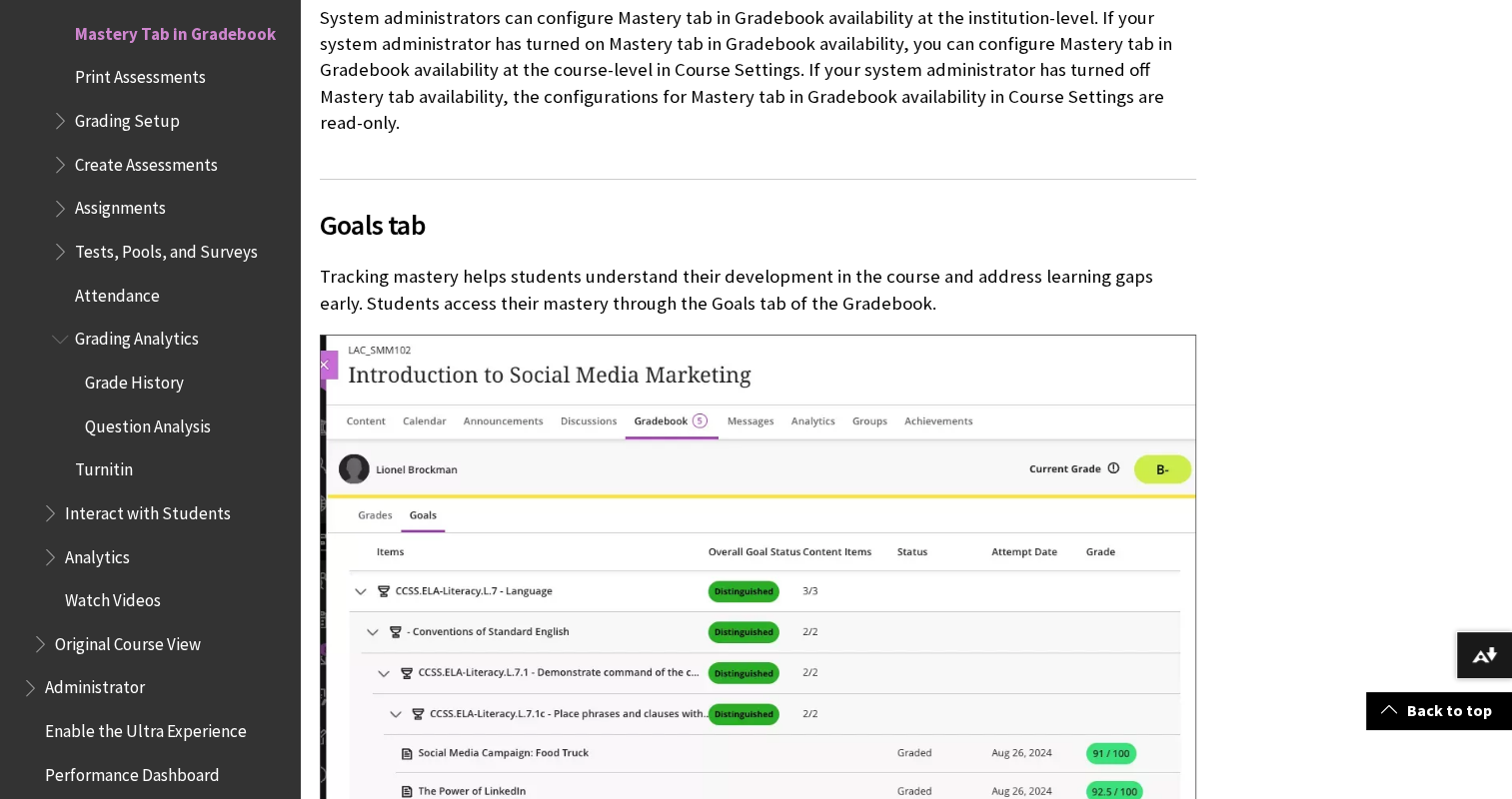 click on "Question Analysis" at bounding box center [148, 422] 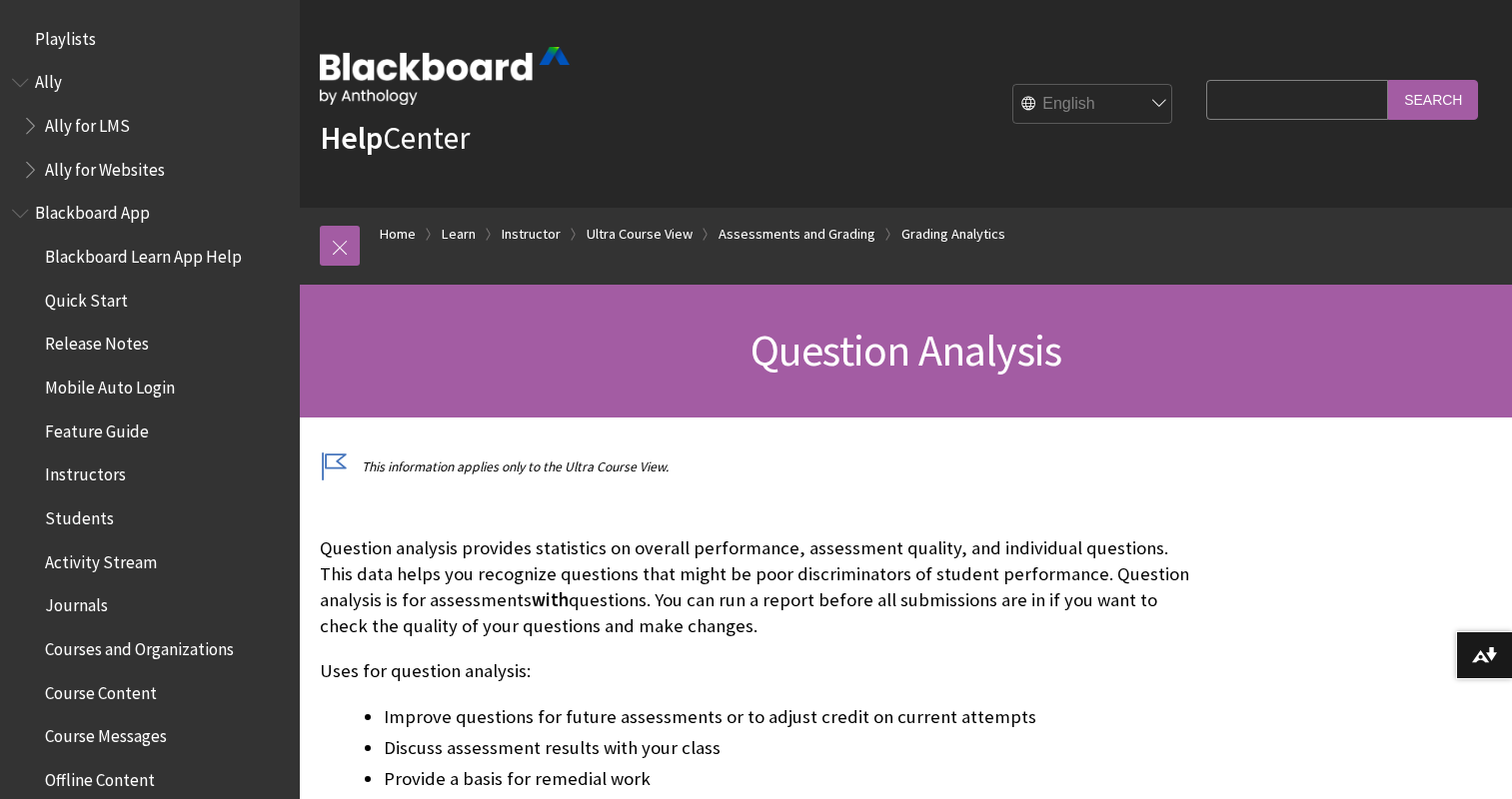 scroll, scrollTop: 400, scrollLeft: 0, axis: vertical 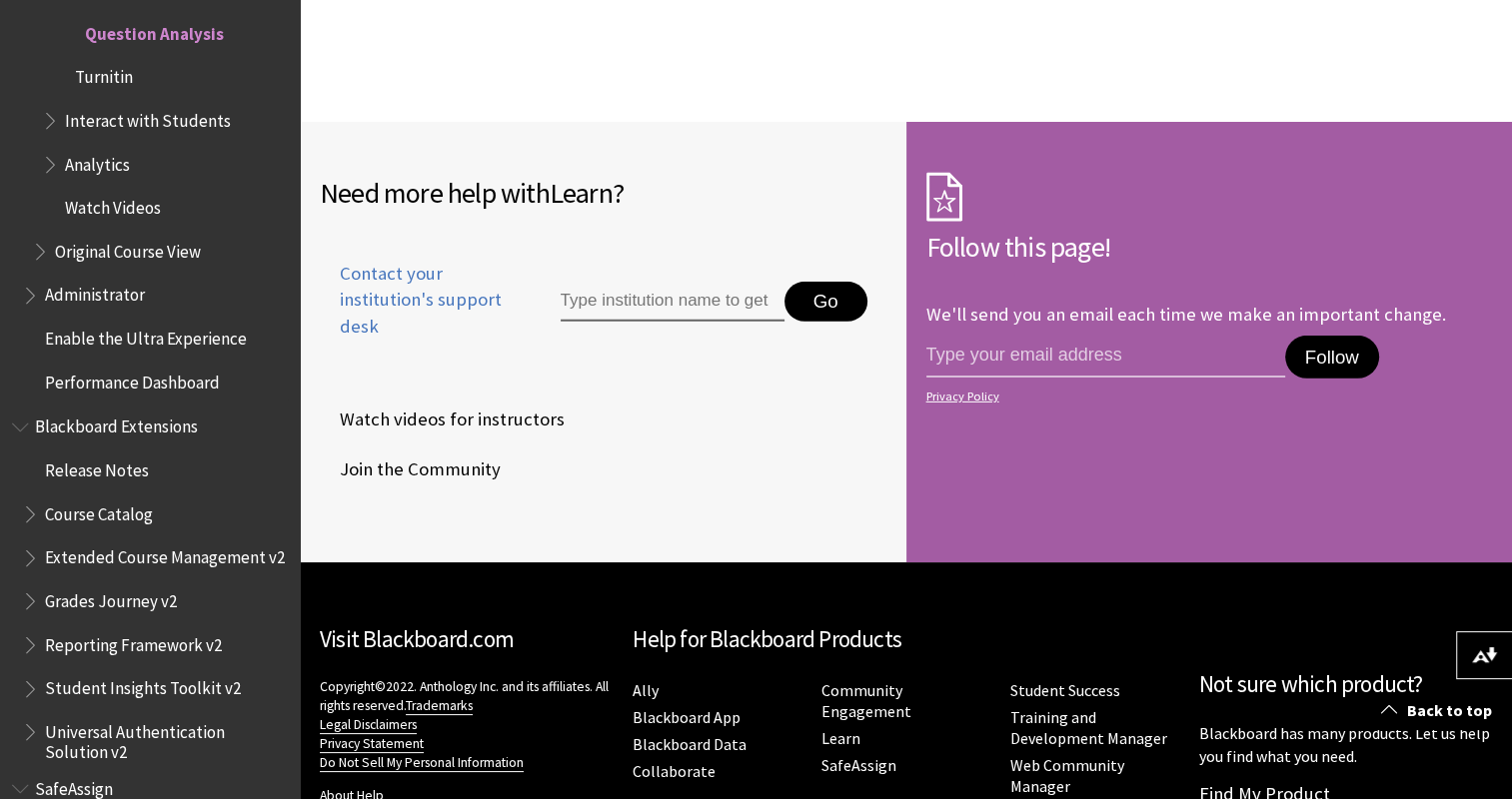 click at bounding box center (52, 160) 